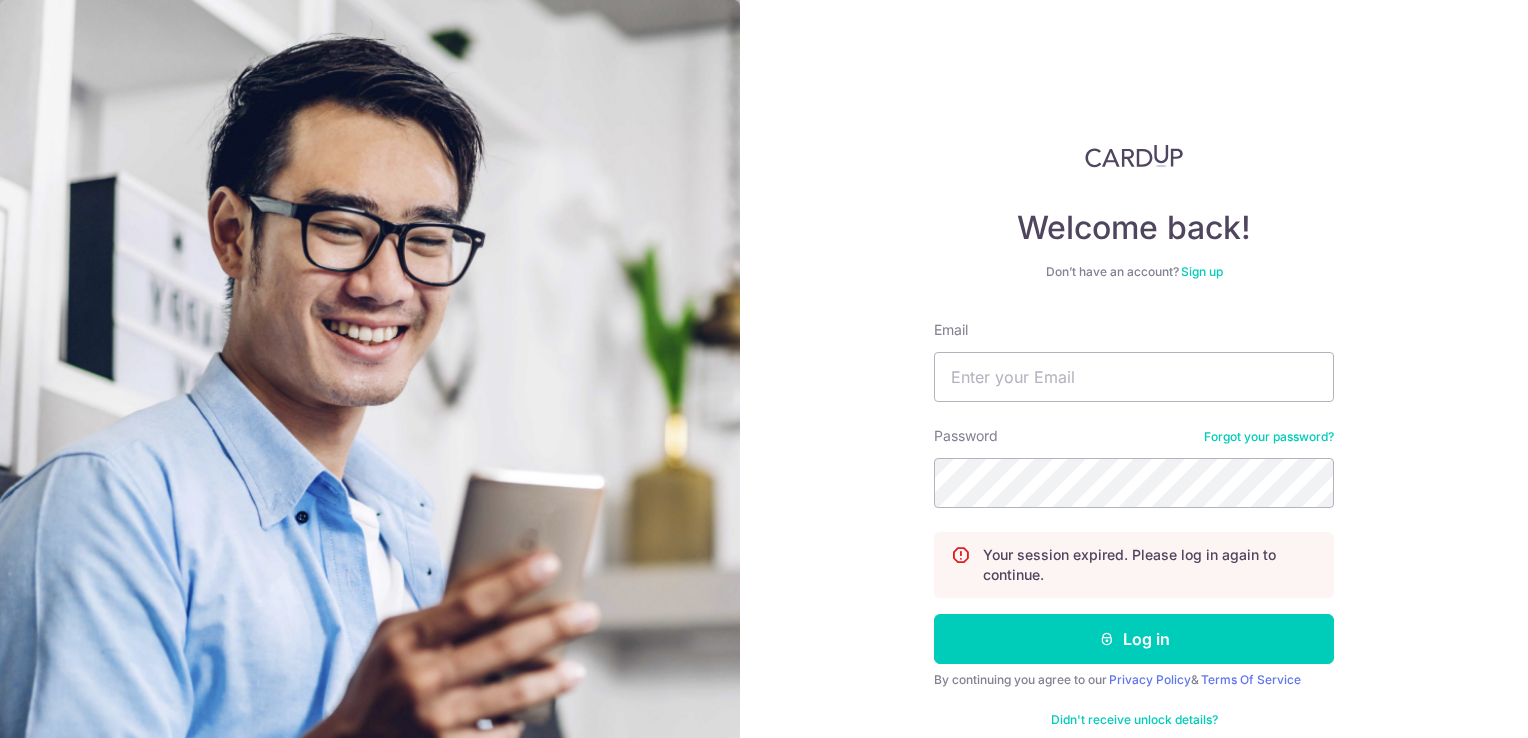 scroll, scrollTop: 0, scrollLeft: 0, axis: both 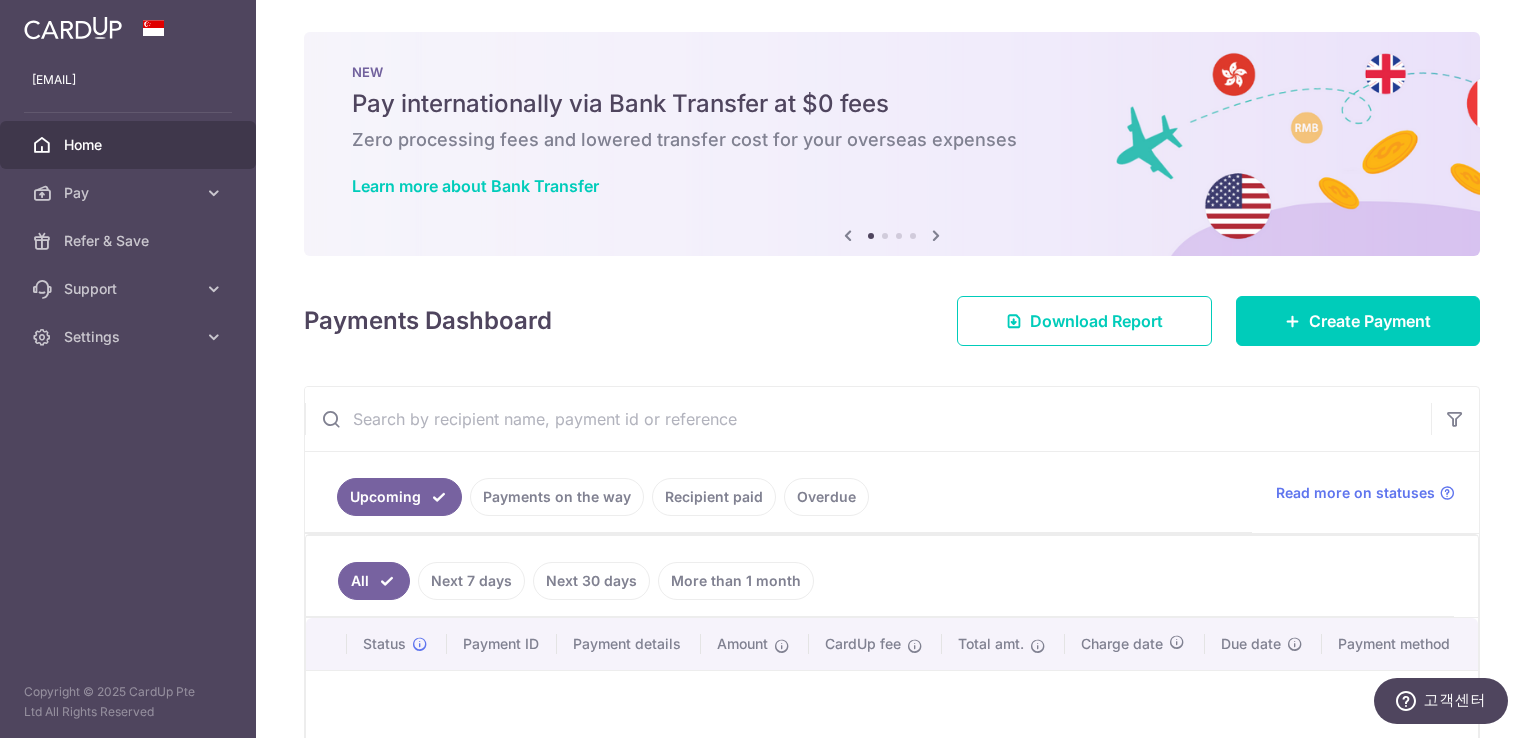 click on "Payments Dashboard
Download Report
Create Payment" at bounding box center (892, 317) 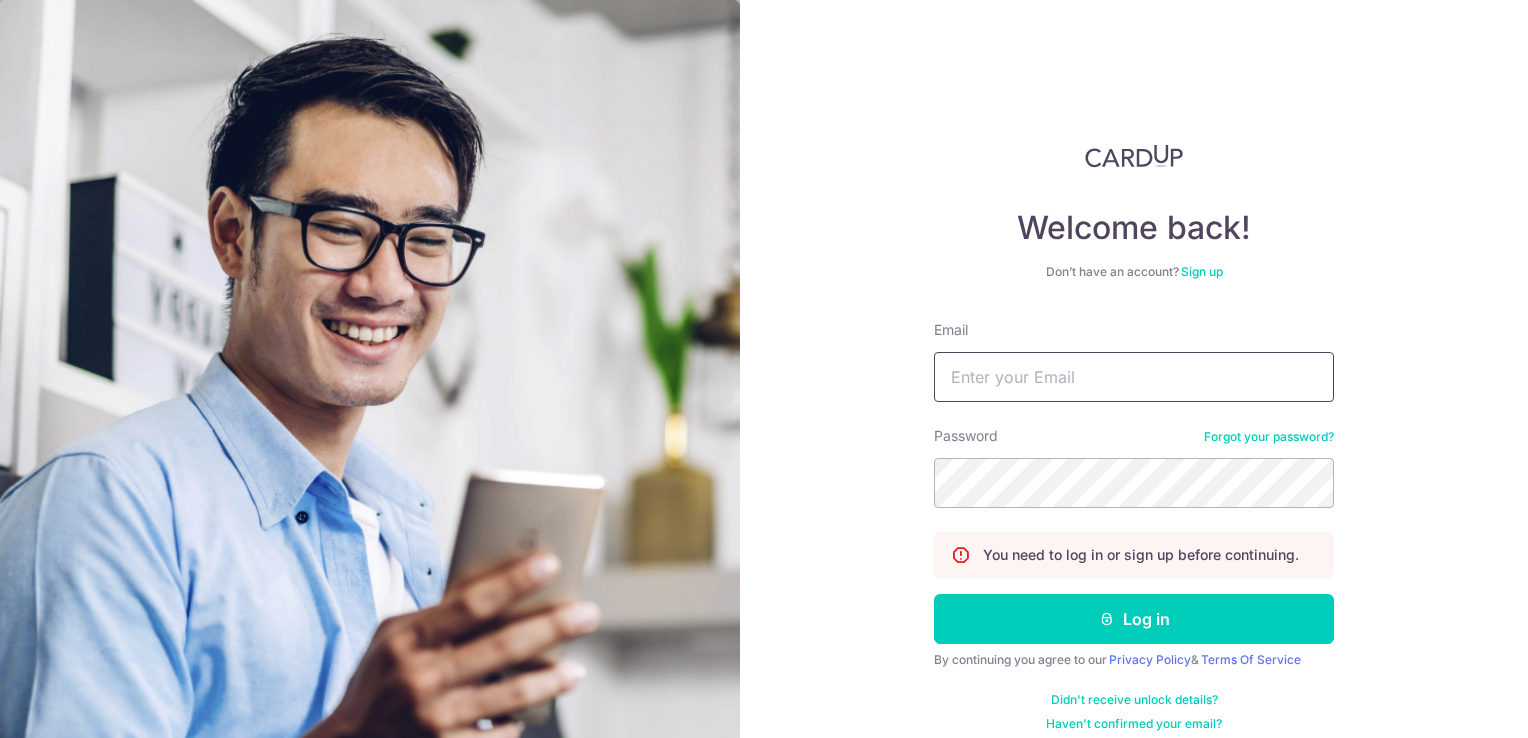 scroll, scrollTop: 0, scrollLeft: 0, axis: both 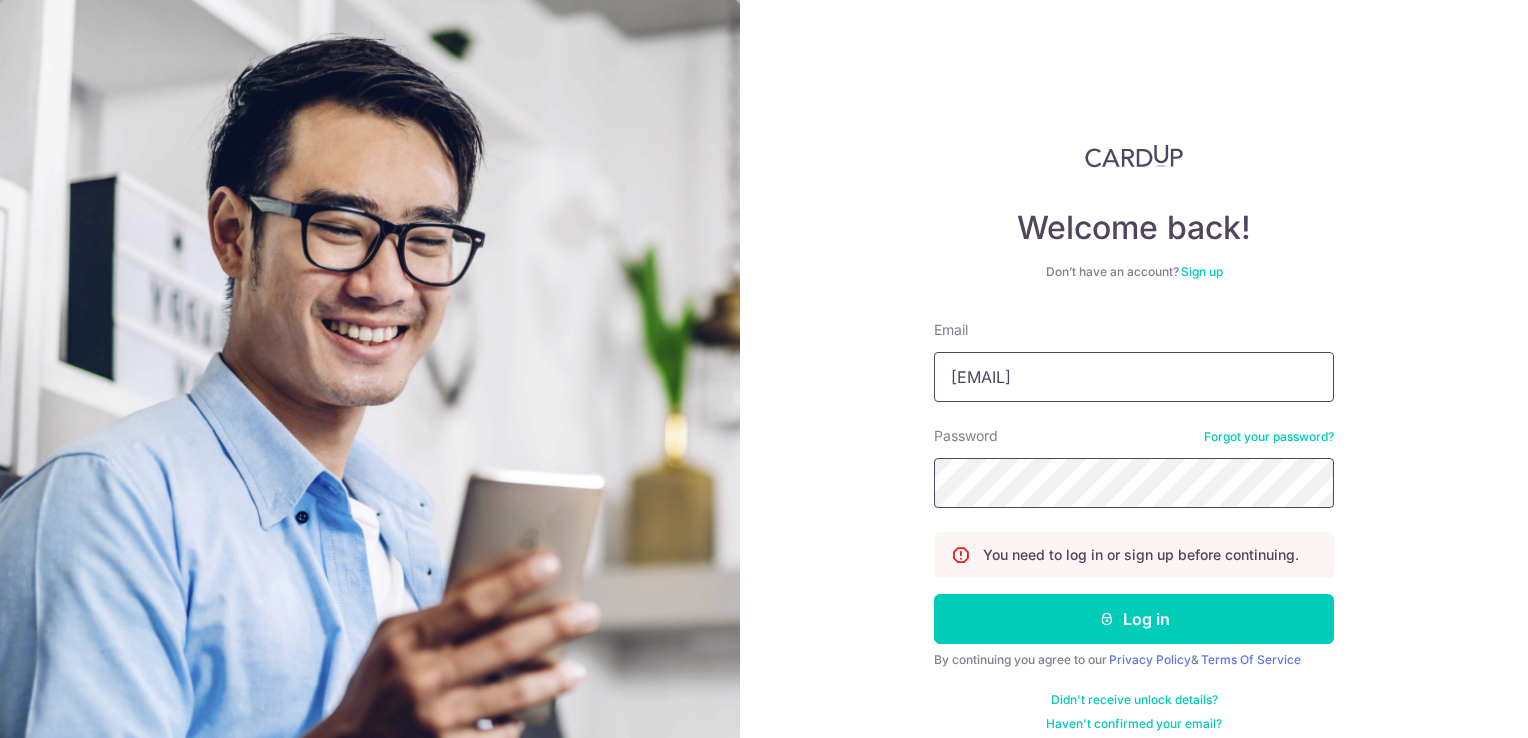 click on "Log in" at bounding box center (1134, 619) 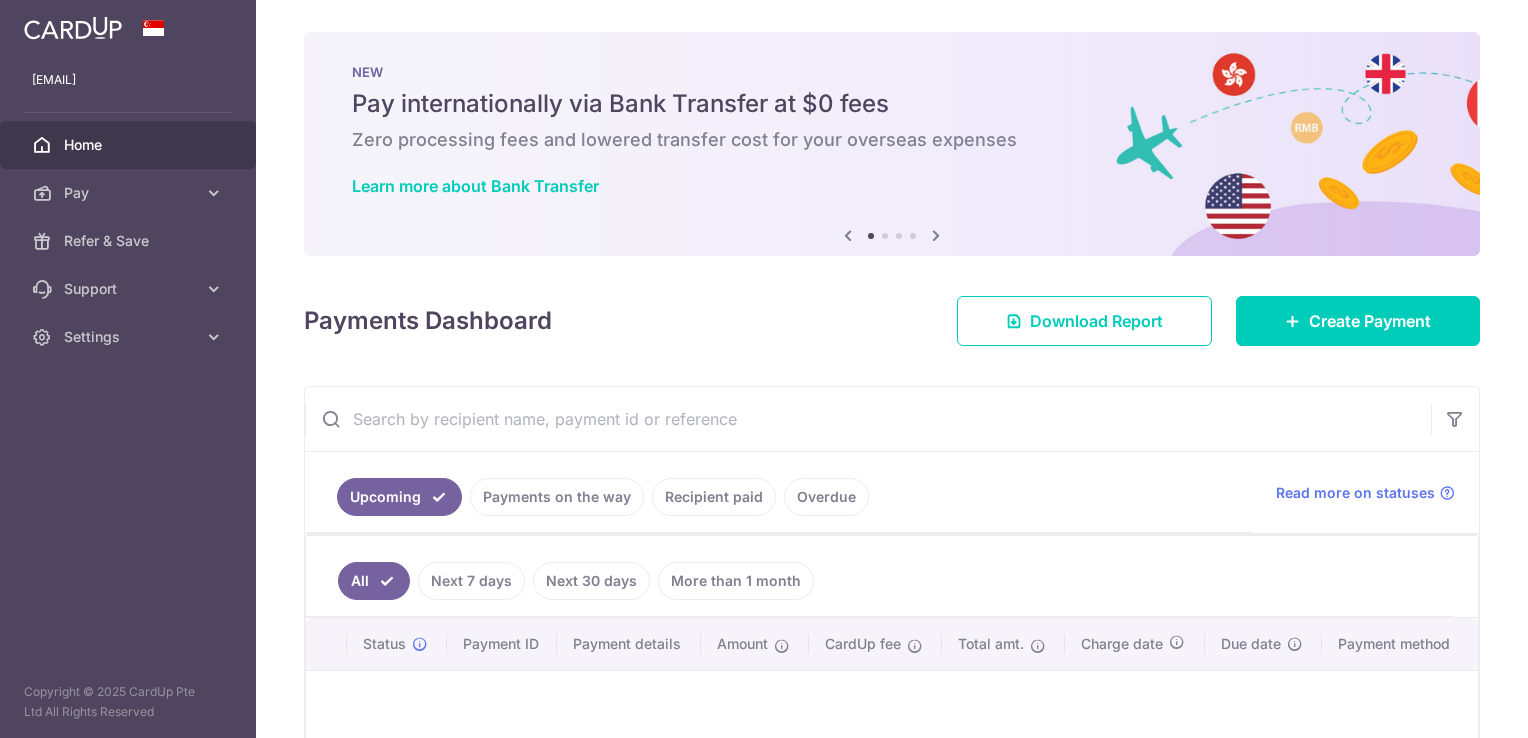 scroll, scrollTop: 0, scrollLeft: 0, axis: both 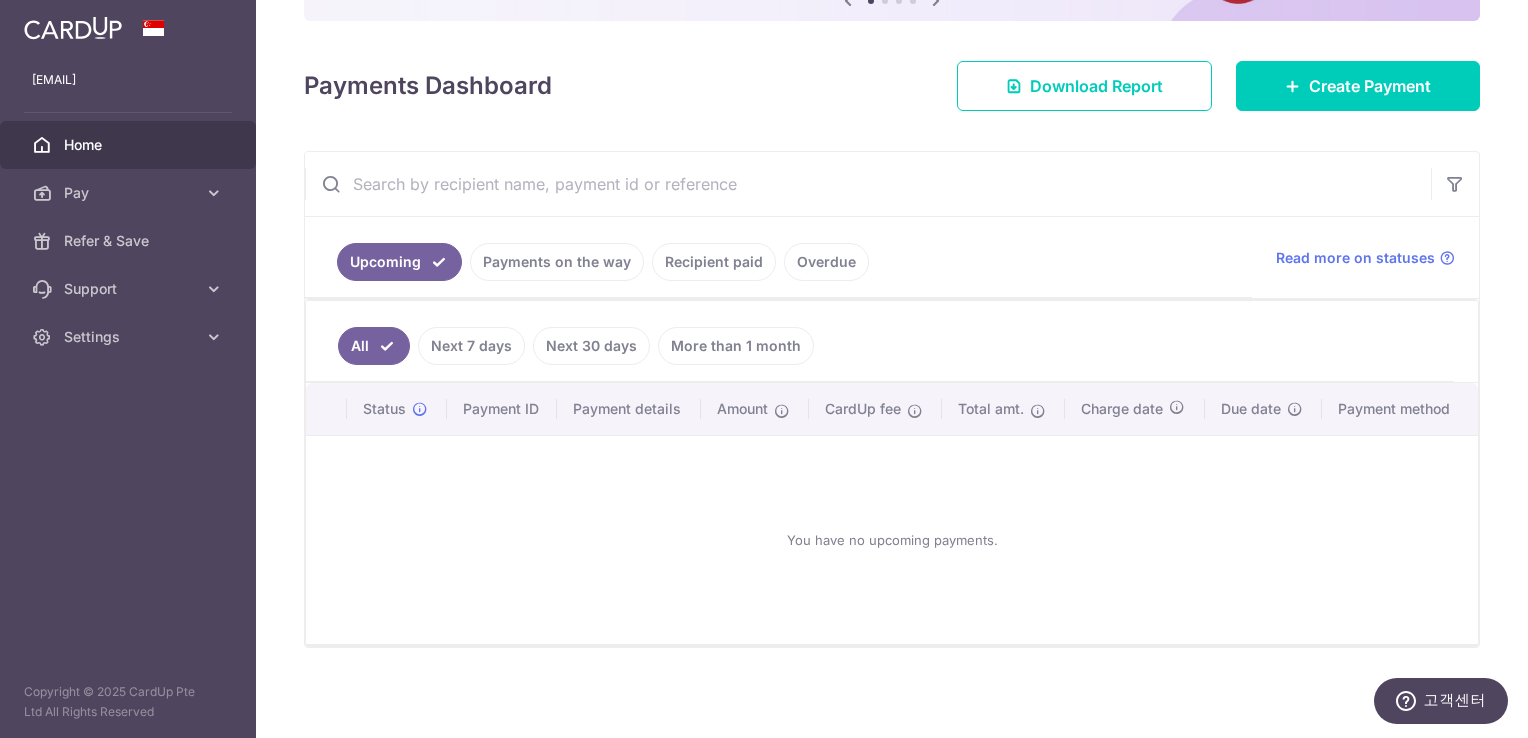 click on "Recipient paid" at bounding box center (714, 262) 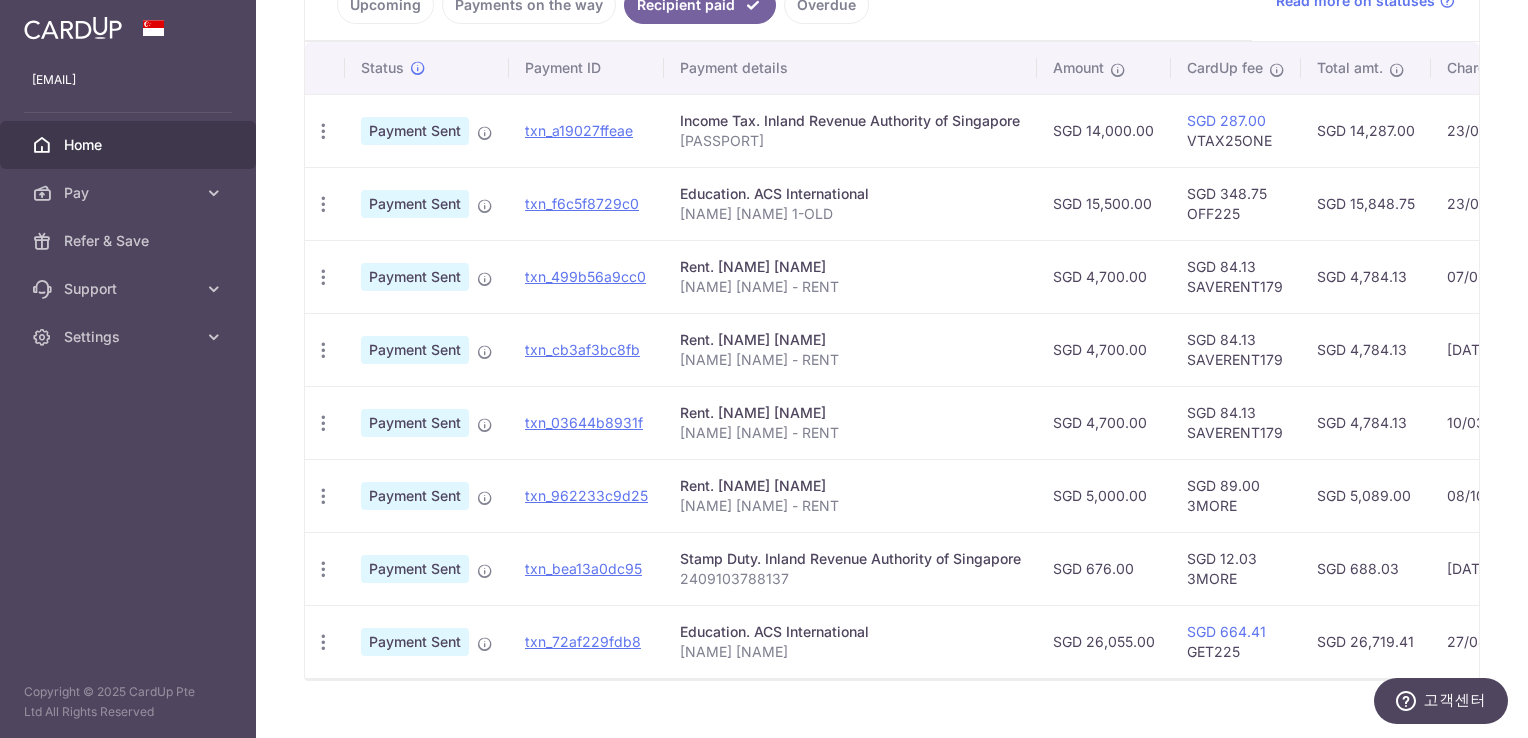 scroll, scrollTop: 501, scrollLeft: 0, axis: vertical 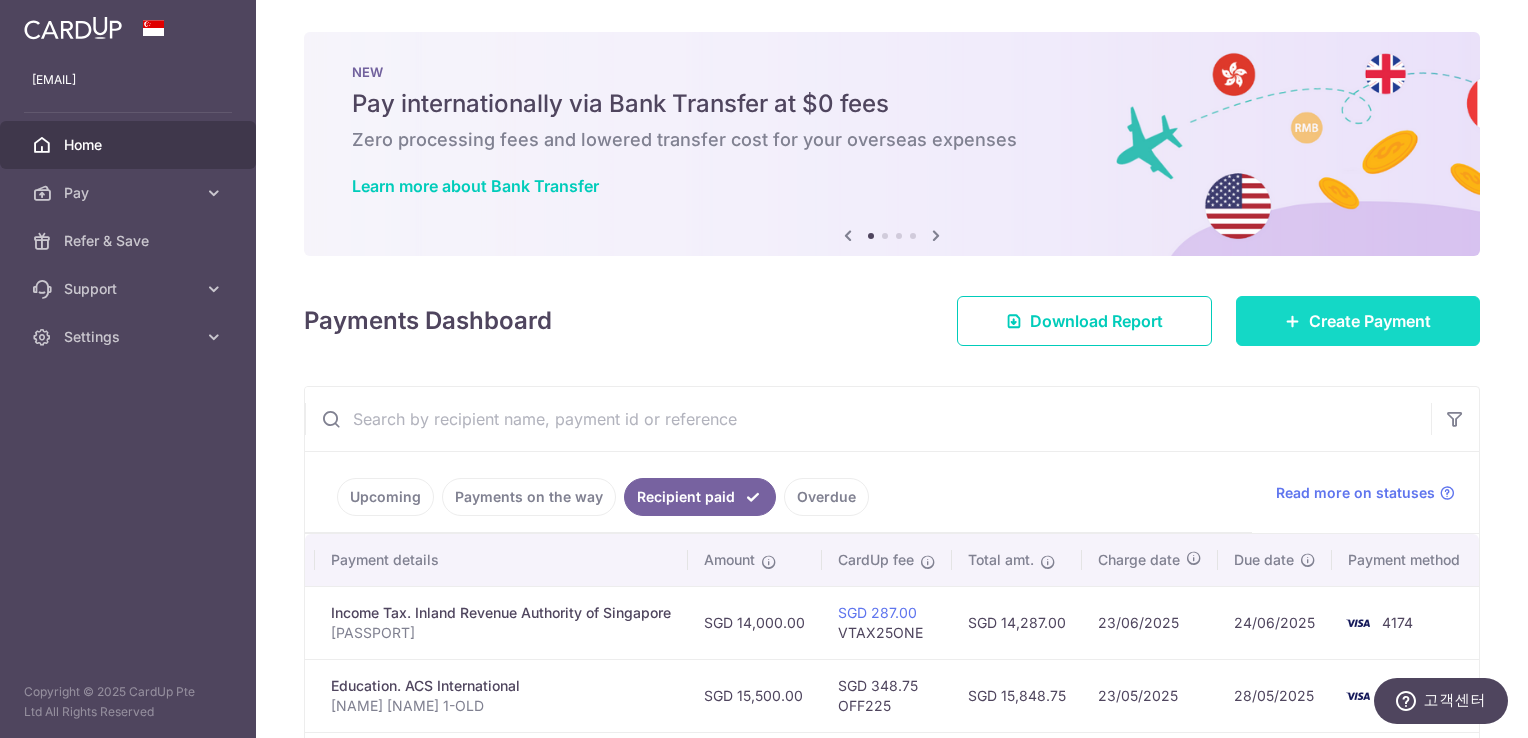 click on "Create Payment" at bounding box center [1370, 321] 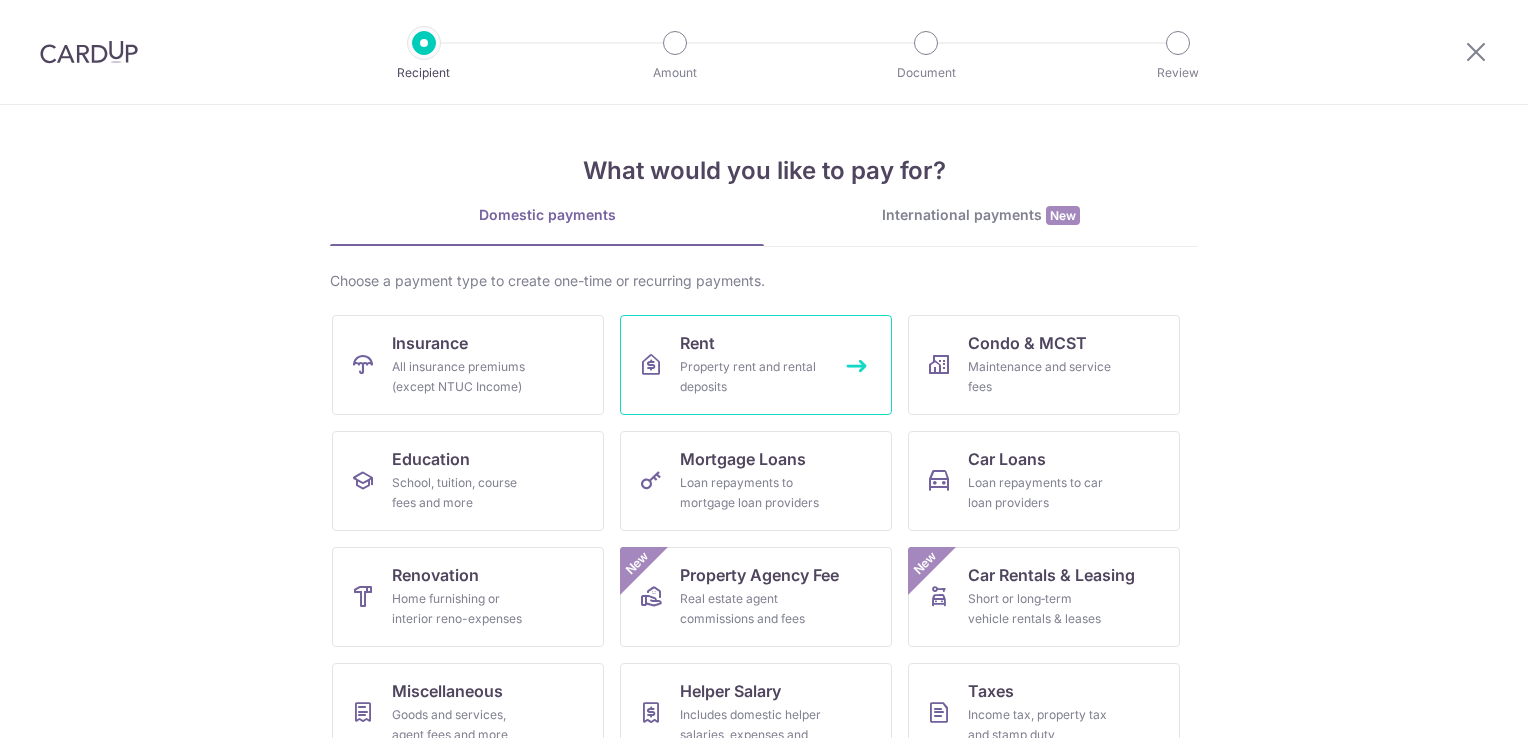 scroll, scrollTop: 0, scrollLeft: 0, axis: both 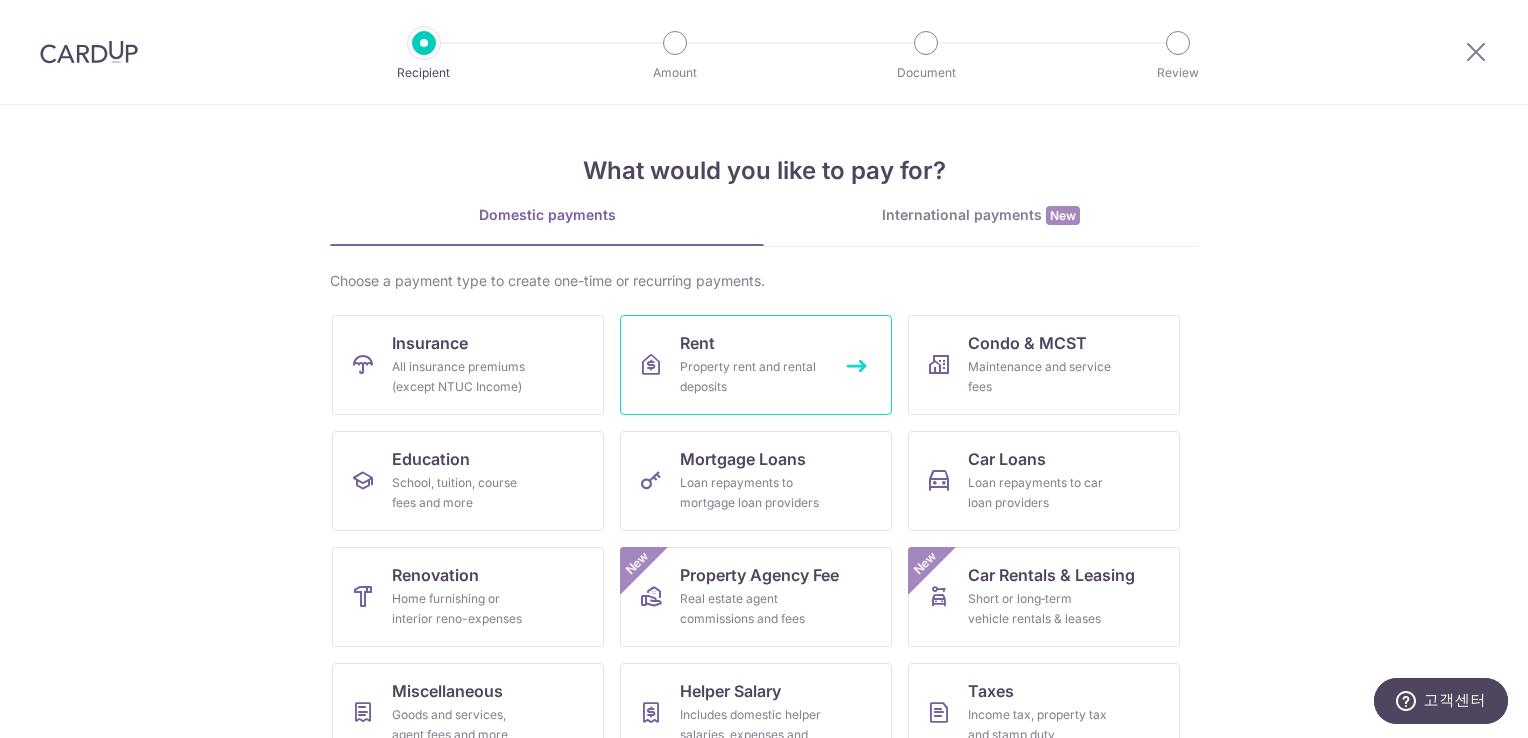 click on "Property rent and rental deposits" at bounding box center (752, 377) 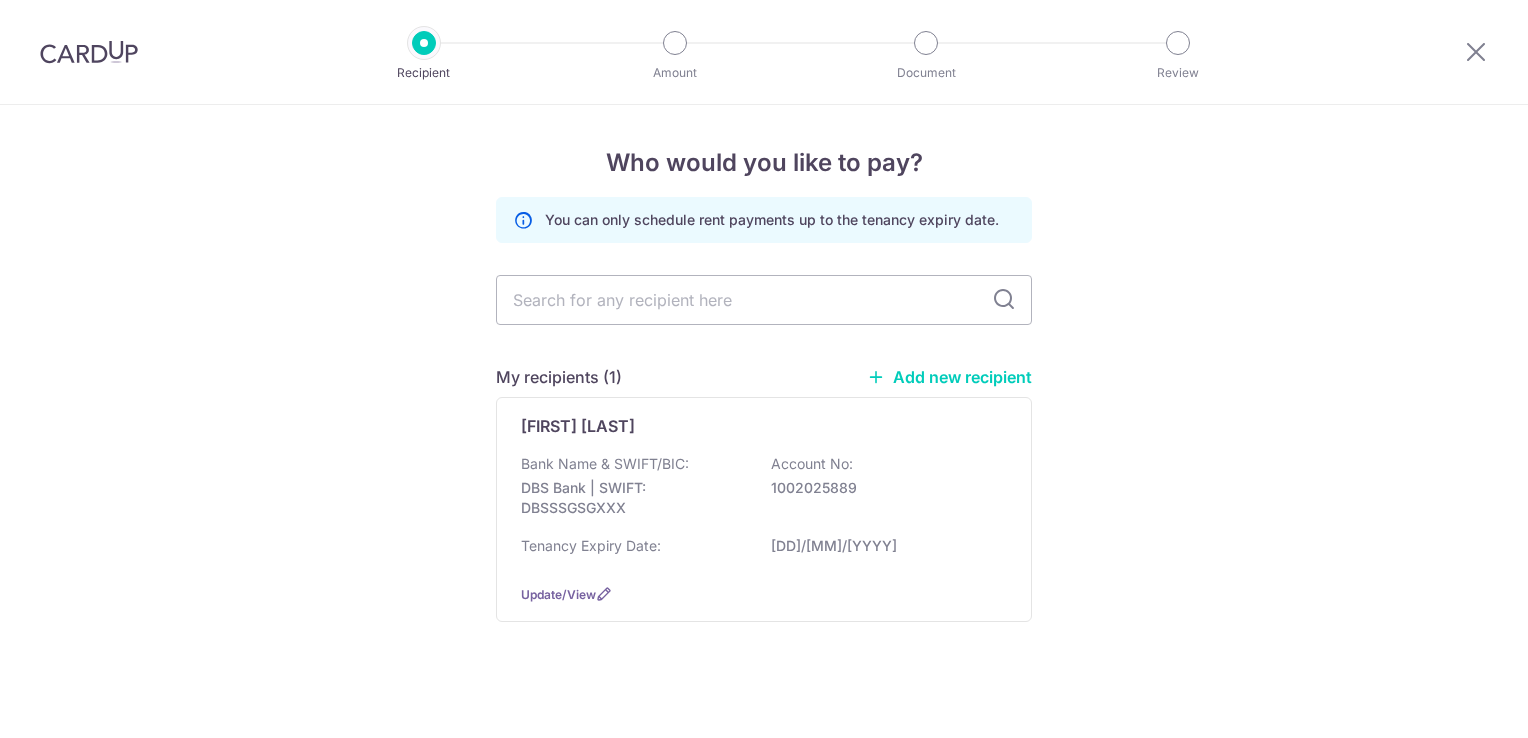 scroll, scrollTop: 0, scrollLeft: 0, axis: both 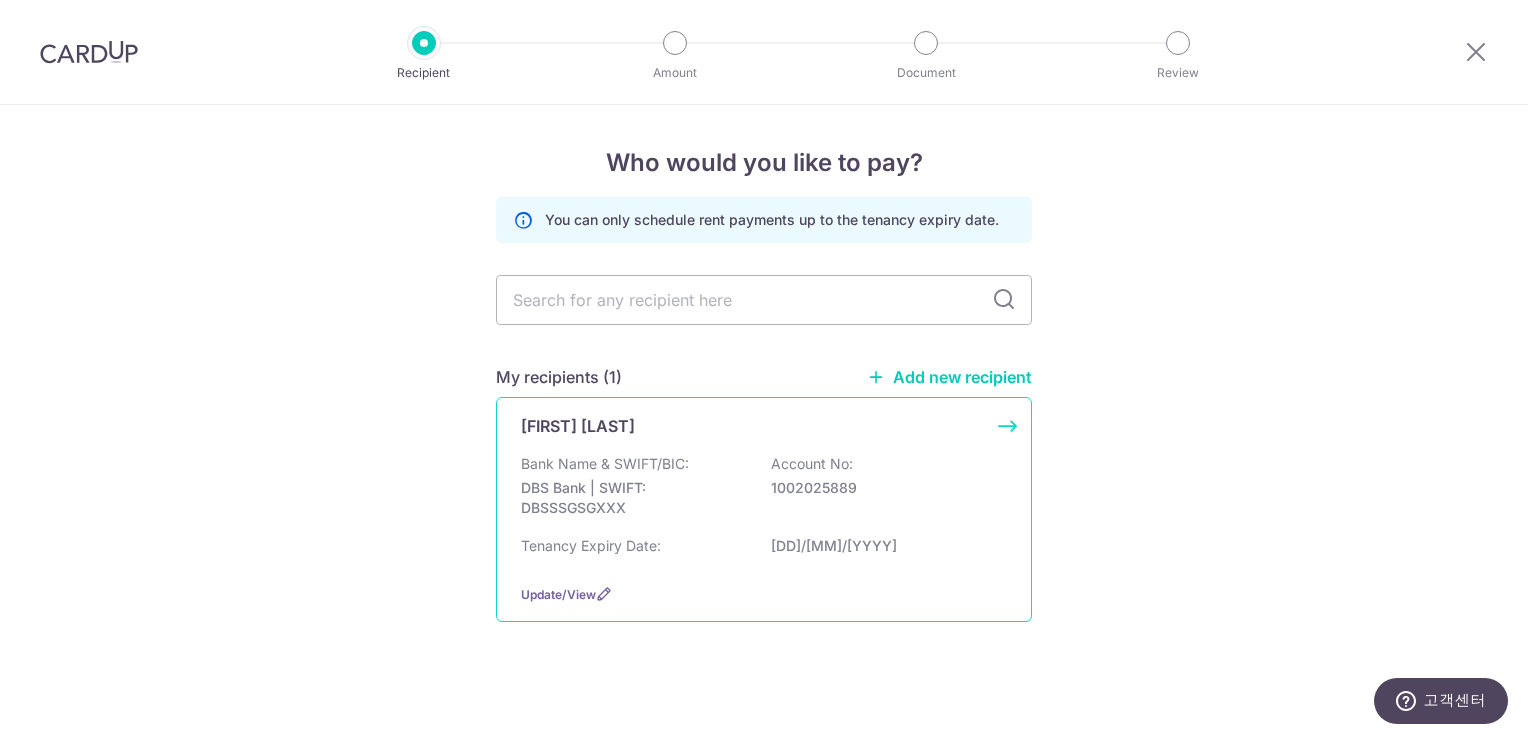click on "Bank Name & SWIFT/BIC:
DBS Bank | SWIFT: DBSSSGSGXXX
Account No:
[ACCOUNT NUMBER]" at bounding box center (764, 491) 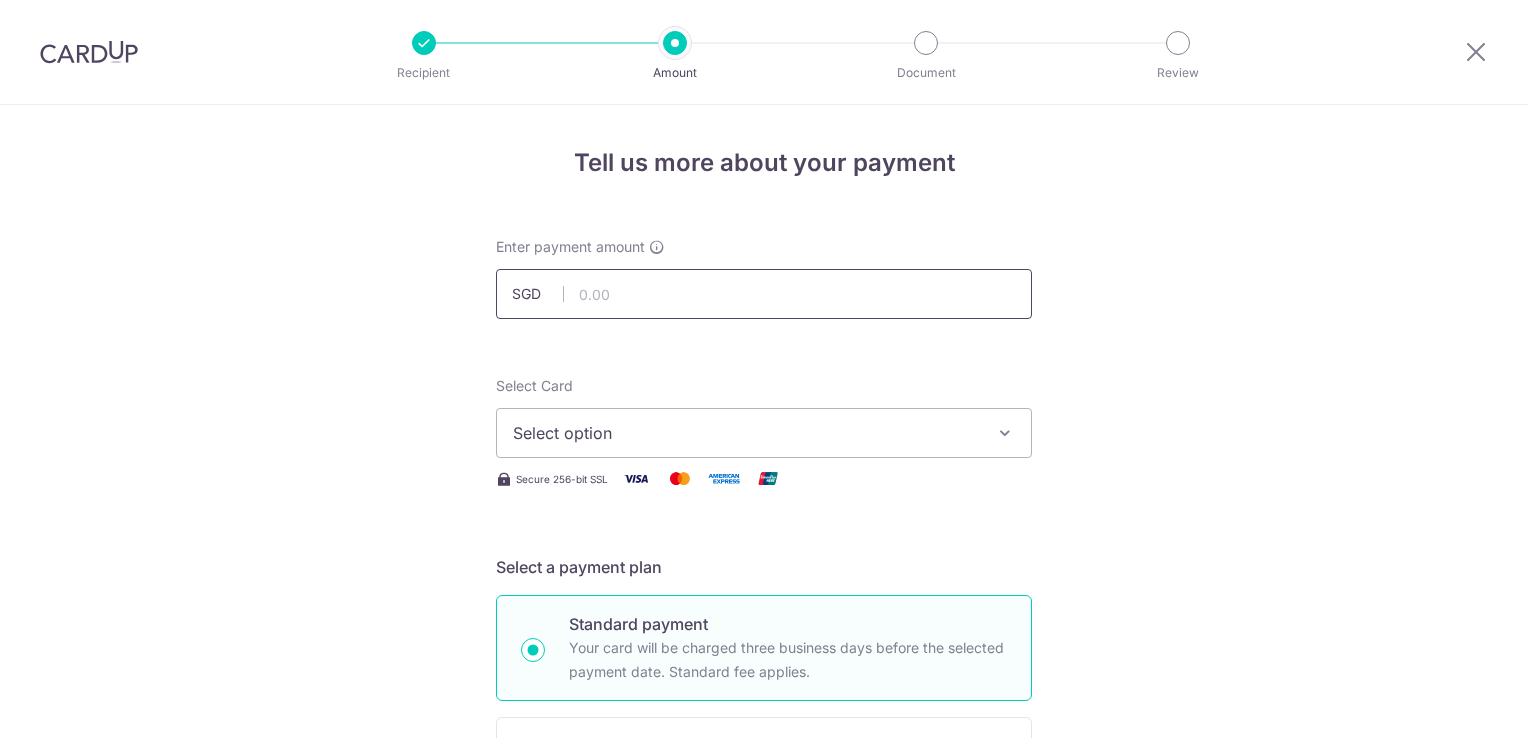 scroll, scrollTop: 0, scrollLeft: 0, axis: both 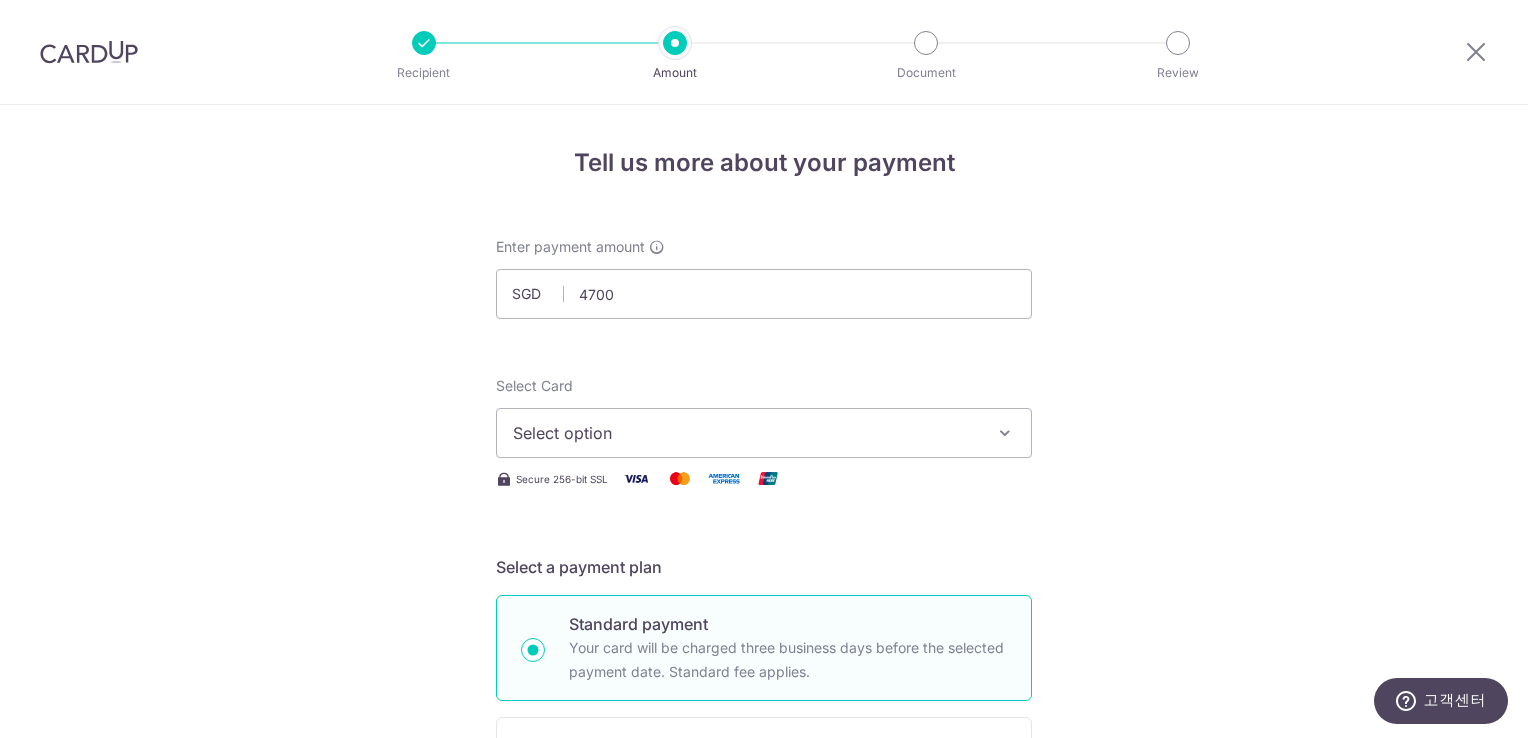 type on "4,700.00" 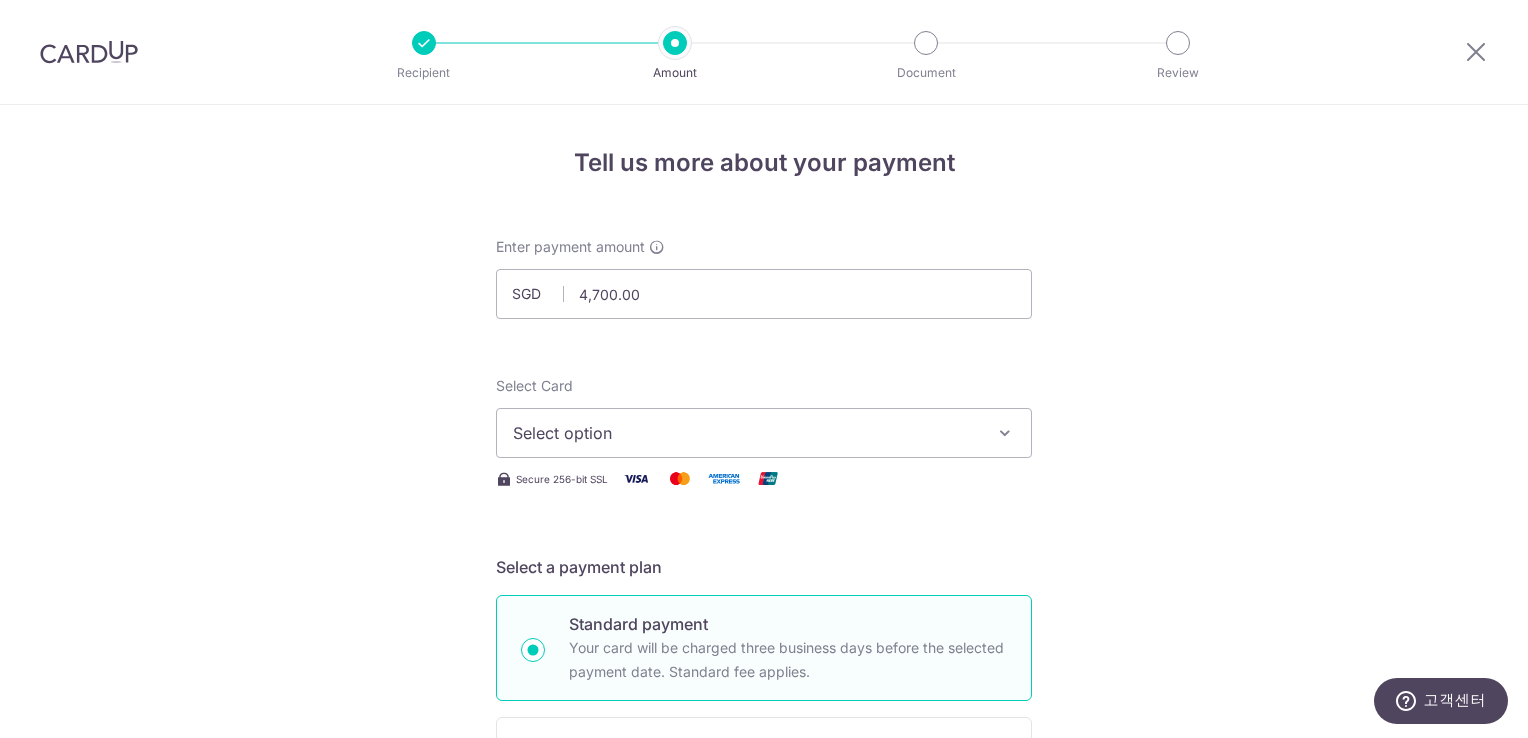 click on "Tell us more about your payment
Enter payment amount
SGD
4,700.00
4700.00
Select Card
Select option
Add credit card
Your Cards
**** 4174
Secure 256-bit SSL
Text
New card details
Card
Secure 256-bit SSL" at bounding box center [764, 1009] 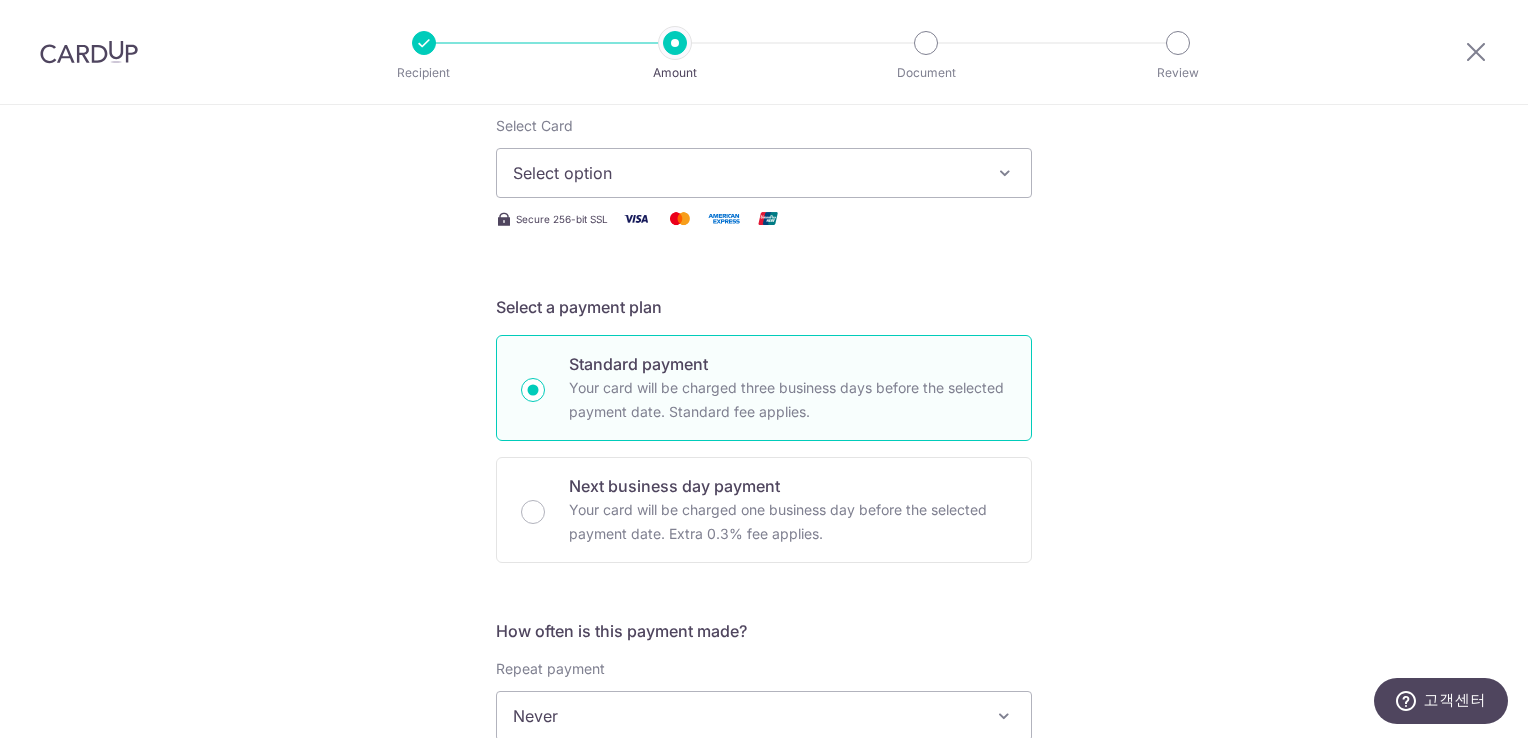 scroll, scrollTop: 266, scrollLeft: 0, axis: vertical 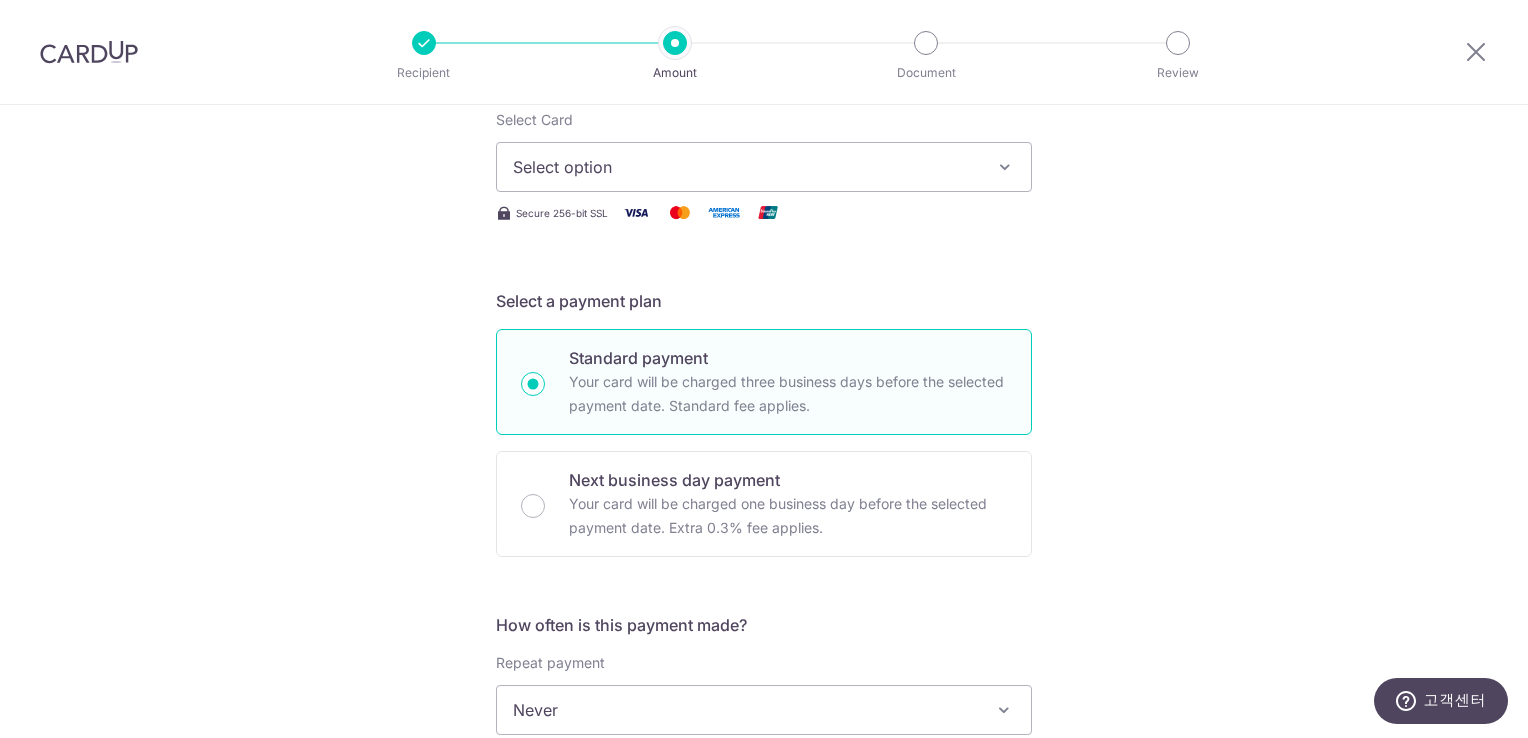 click on "Select option" at bounding box center (746, 167) 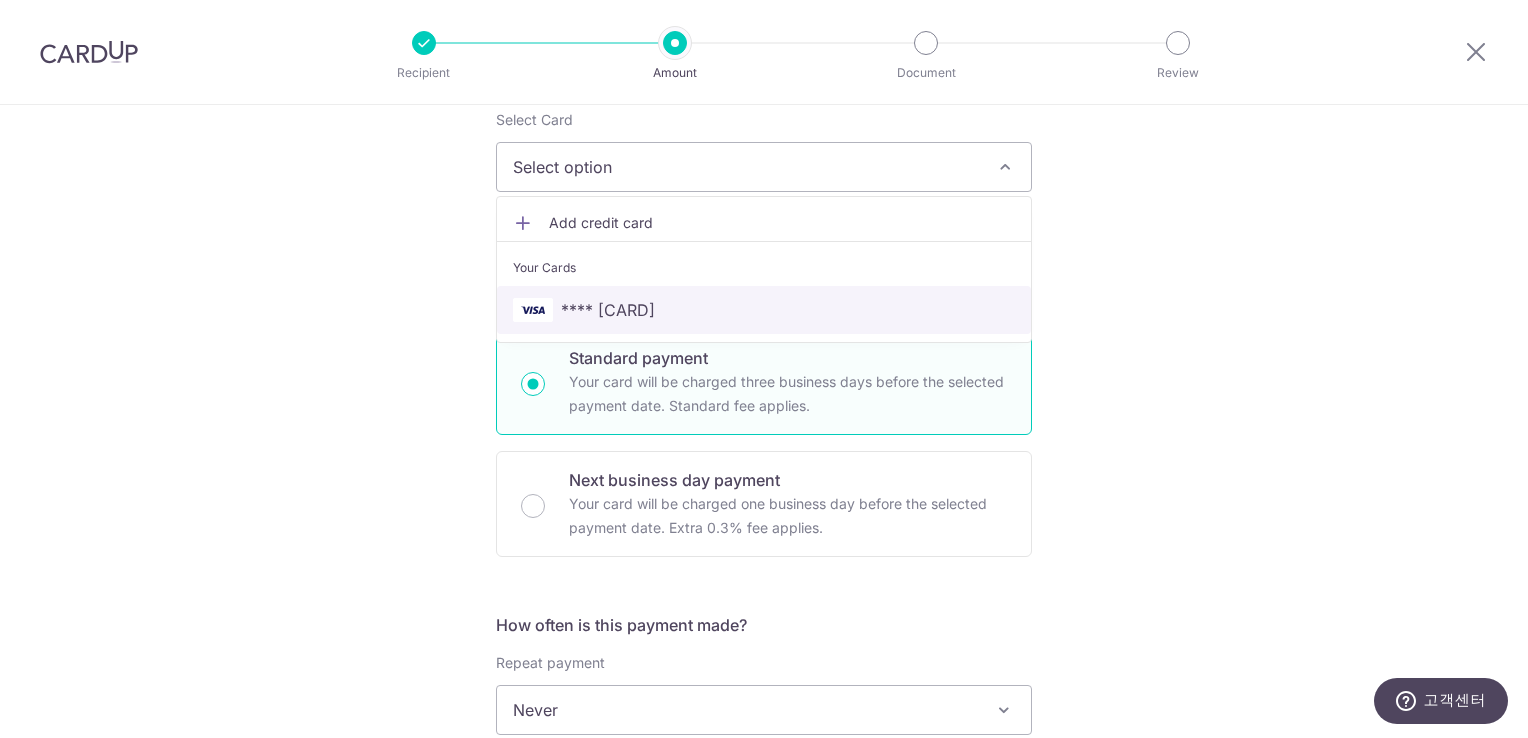 click on "**** [CARD]" at bounding box center [764, 310] 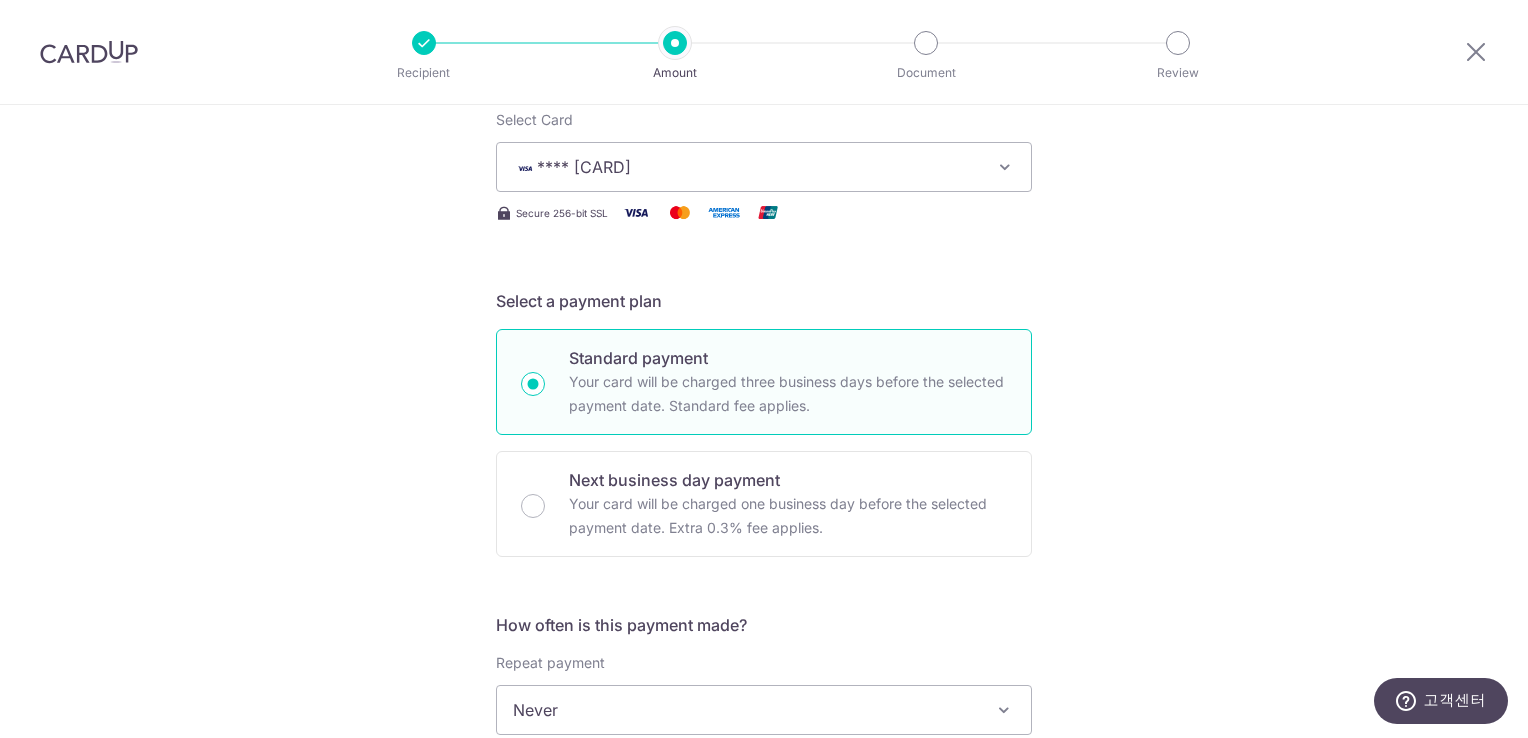 click on "Tell us more about your payment
Enter payment amount
SGD
4,700.00
4700.00
Select Card
**** 4174
Add credit card
Your Cards
**** 4174
Secure 256-bit SSL
Text
New card details
Card
Secure 256-bit SSL" at bounding box center (764, 743) 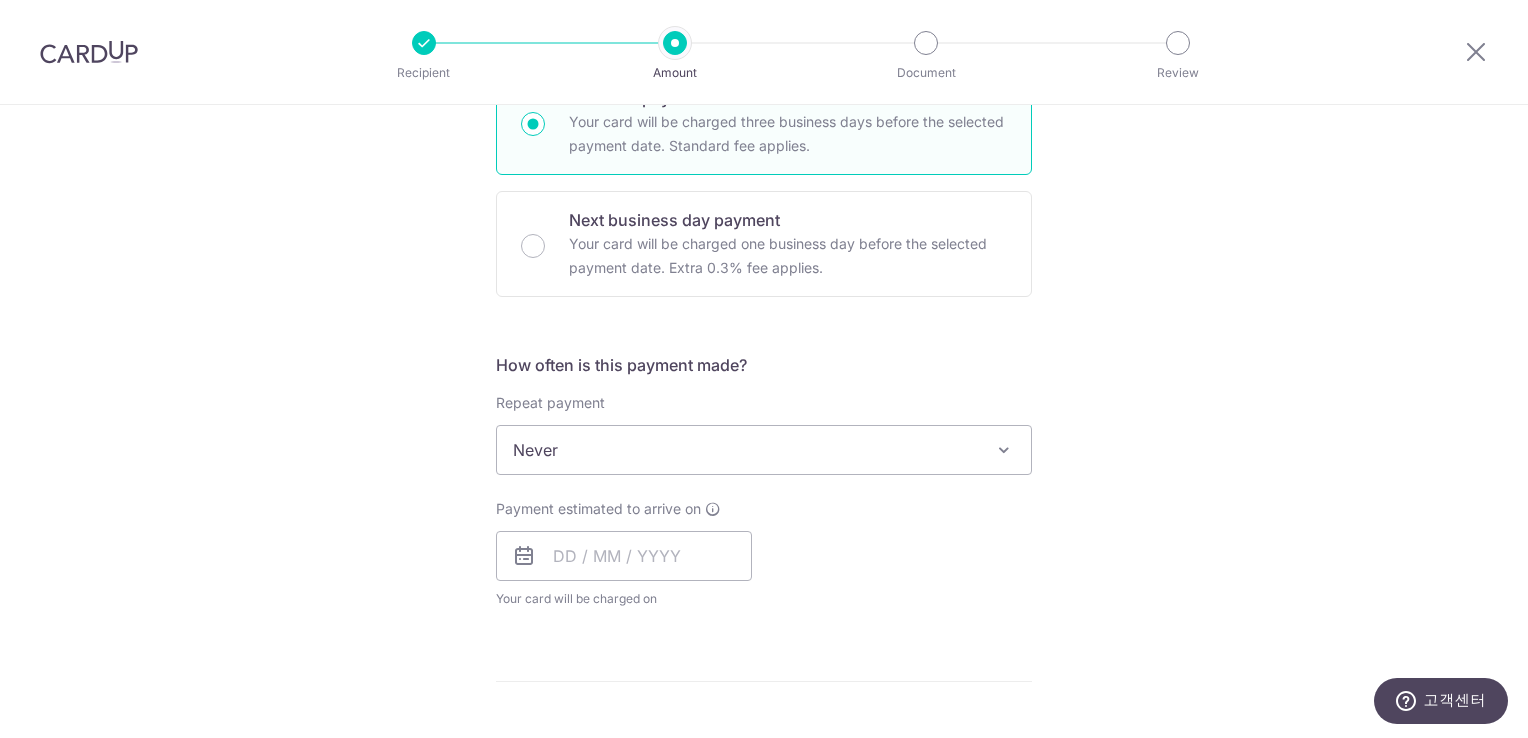 scroll, scrollTop: 533, scrollLeft: 0, axis: vertical 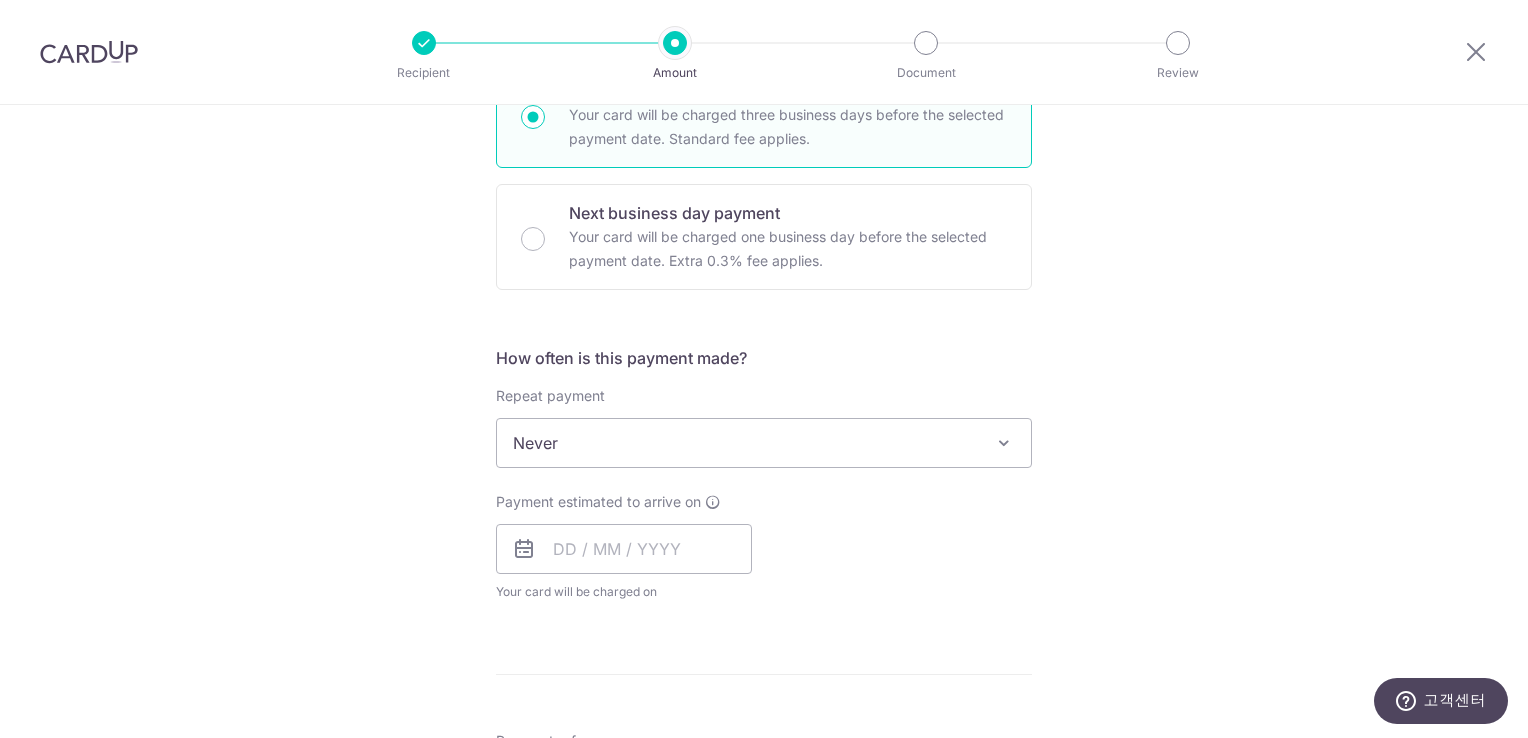 click on "Never" at bounding box center [764, 443] 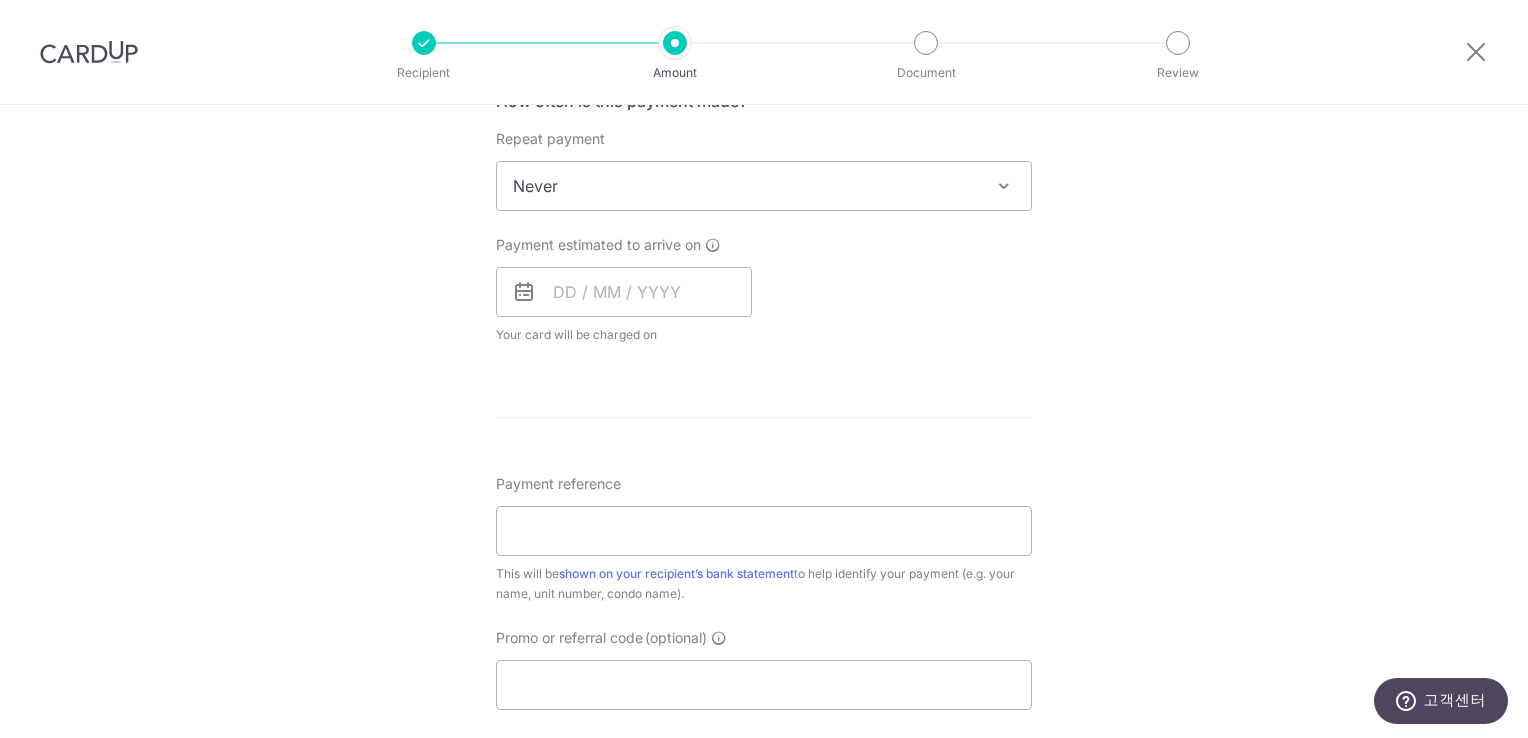scroll, scrollTop: 800, scrollLeft: 0, axis: vertical 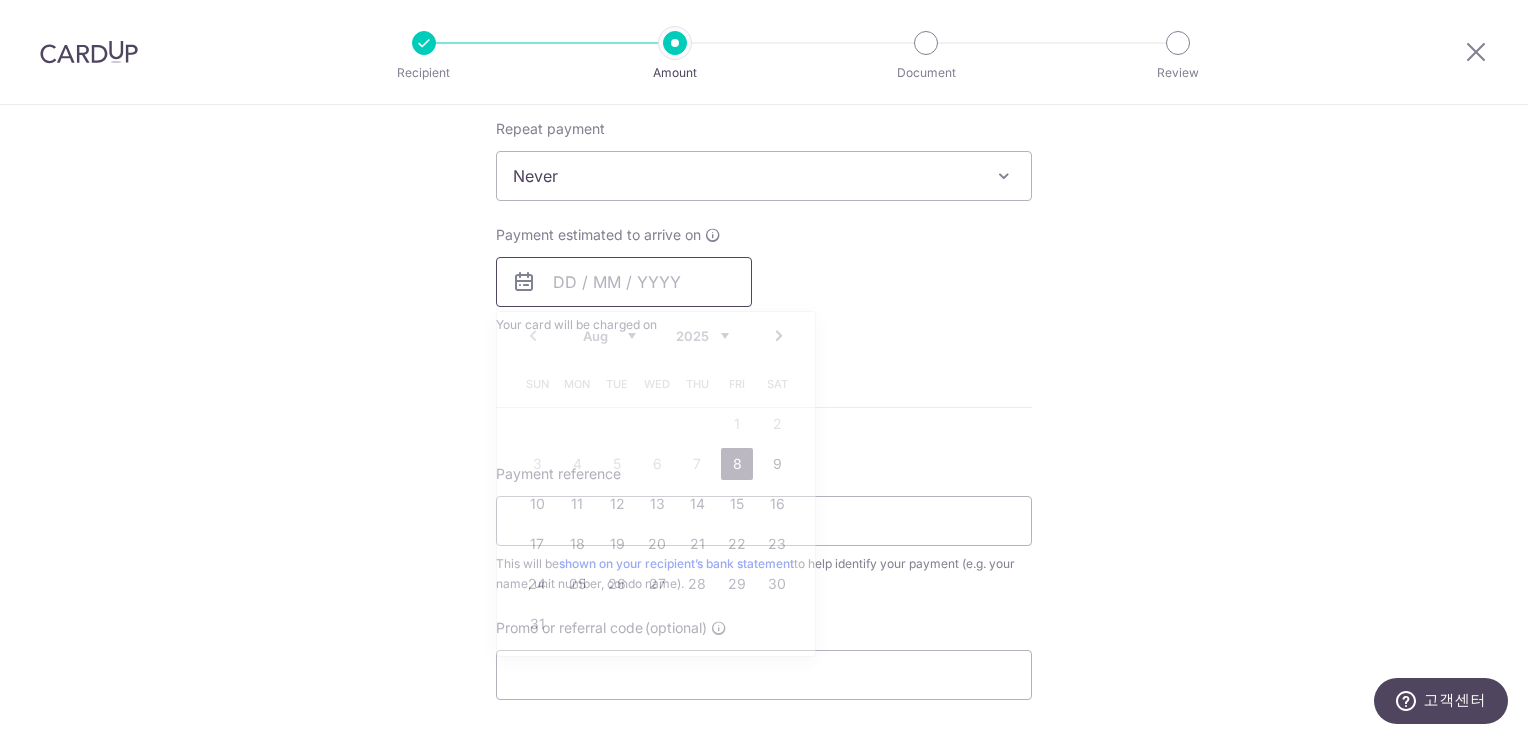 click at bounding box center [624, 282] 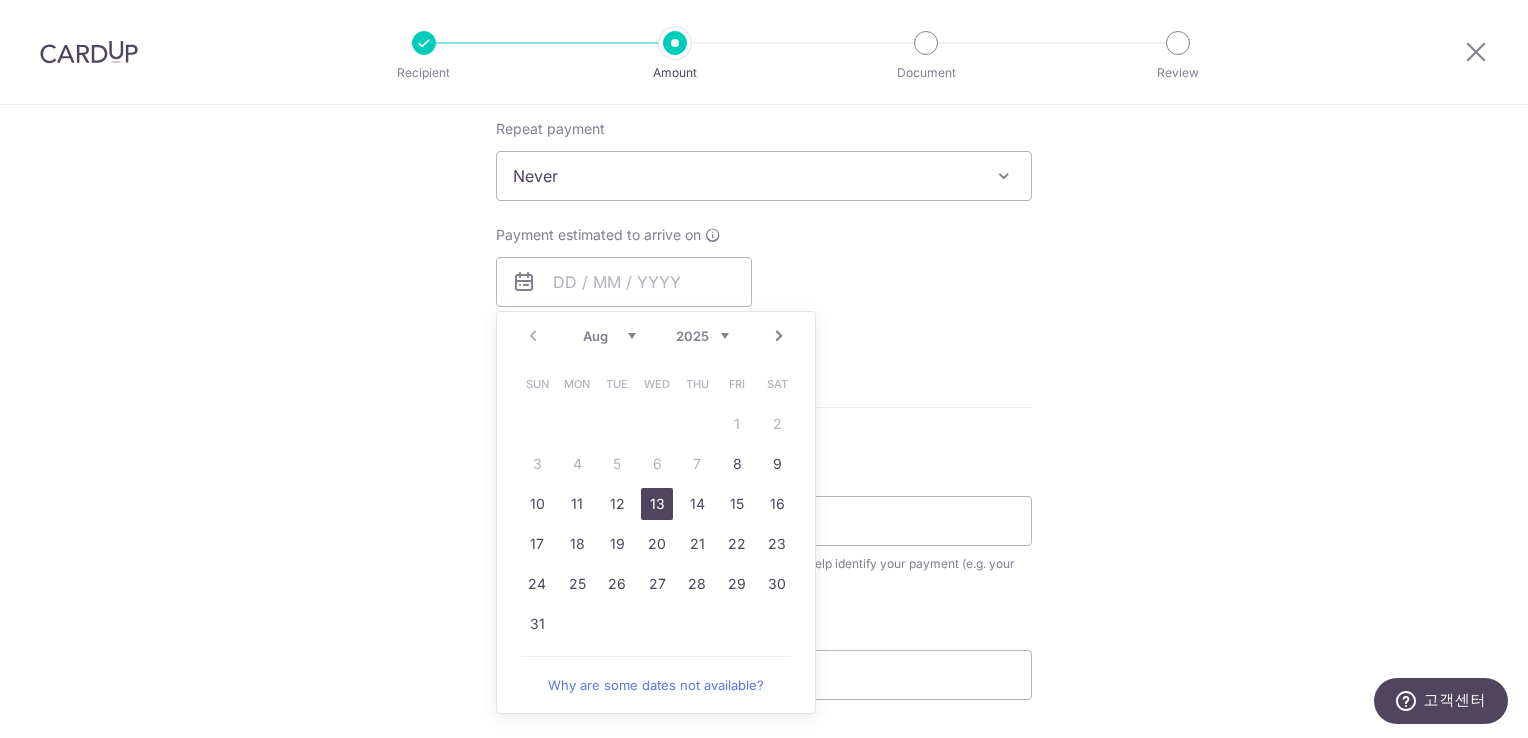 click on "13" at bounding box center (657, 504) 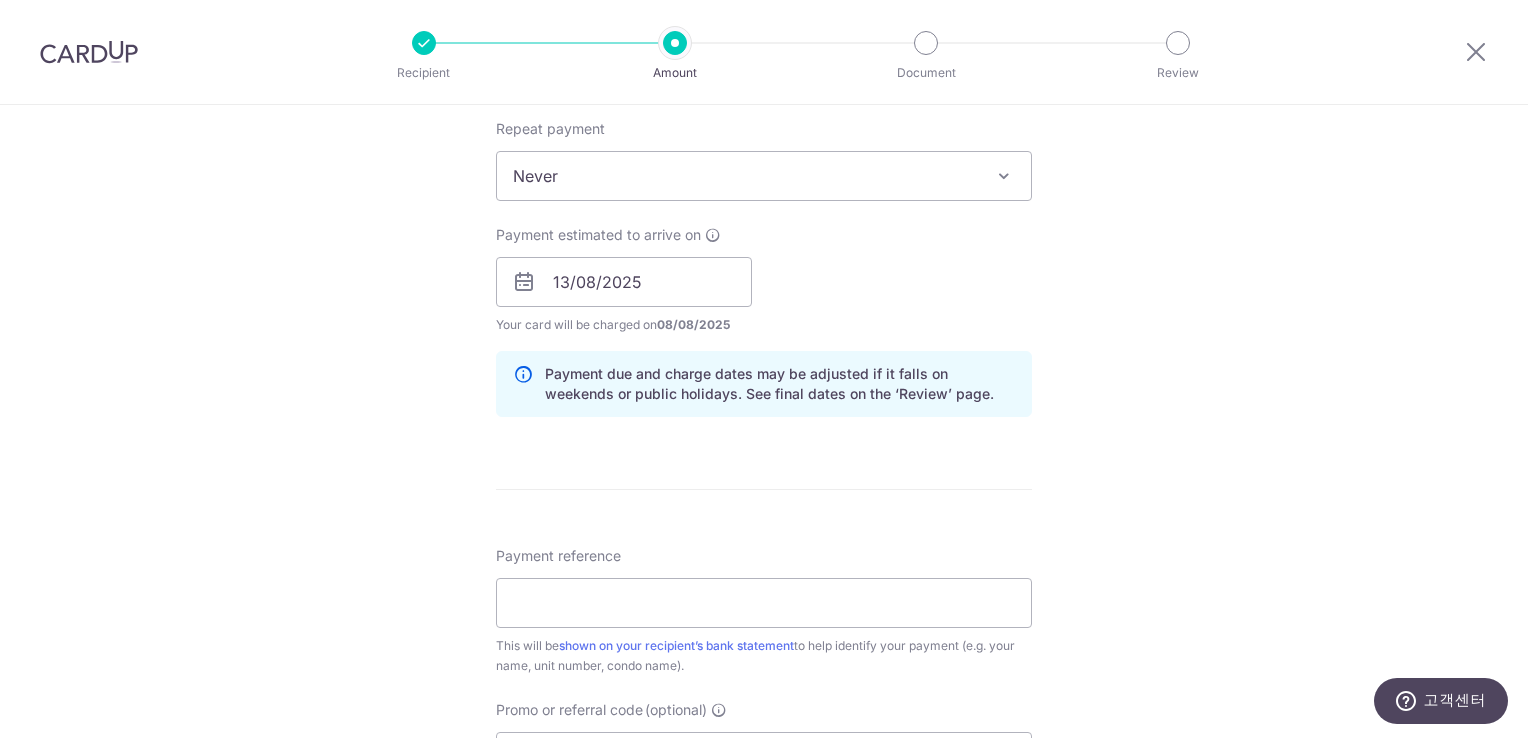 click on "Tell us more about your payment
Enter payment amount
SGD
4,700.00
4700.00
Select Card
**** 4174
Add credit card
Your Cards
**** 4174
Secure 256-bit SSL
Text
New card details
Card
Secure 256-bit SSL" at bounding box center [764, 250] 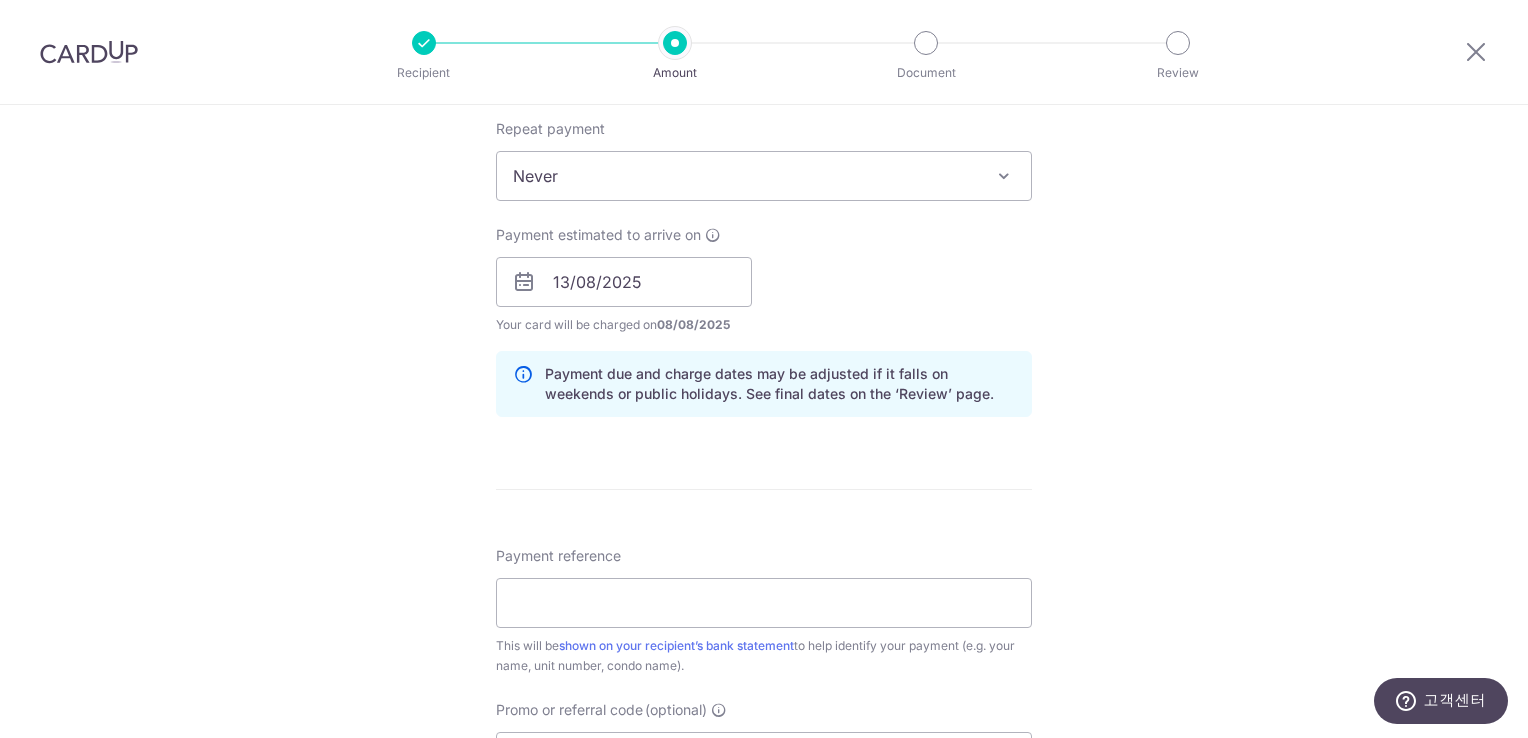 click on "Tell us more about your payment
Enter payment amount
SGD
4,700.00
4700.00
Select Card
**** 4174
Add credit card
Your Cards
**** 4174
Secure 256-bit SSL
Text
New card details
Card
Secure 256-bit SSL" at bounding box center [764, 250] 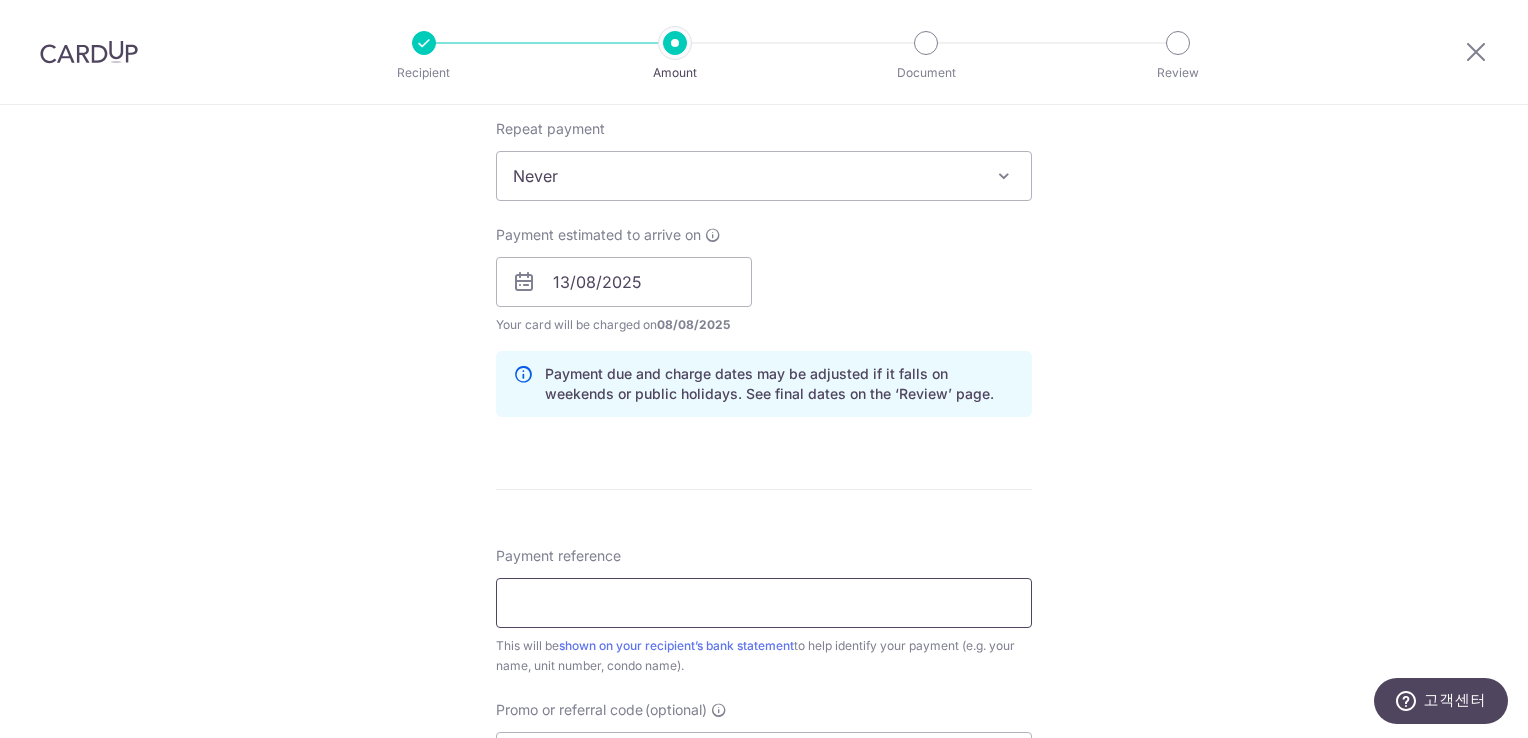 click on "Payment reference" at bounding box center [764, 603] 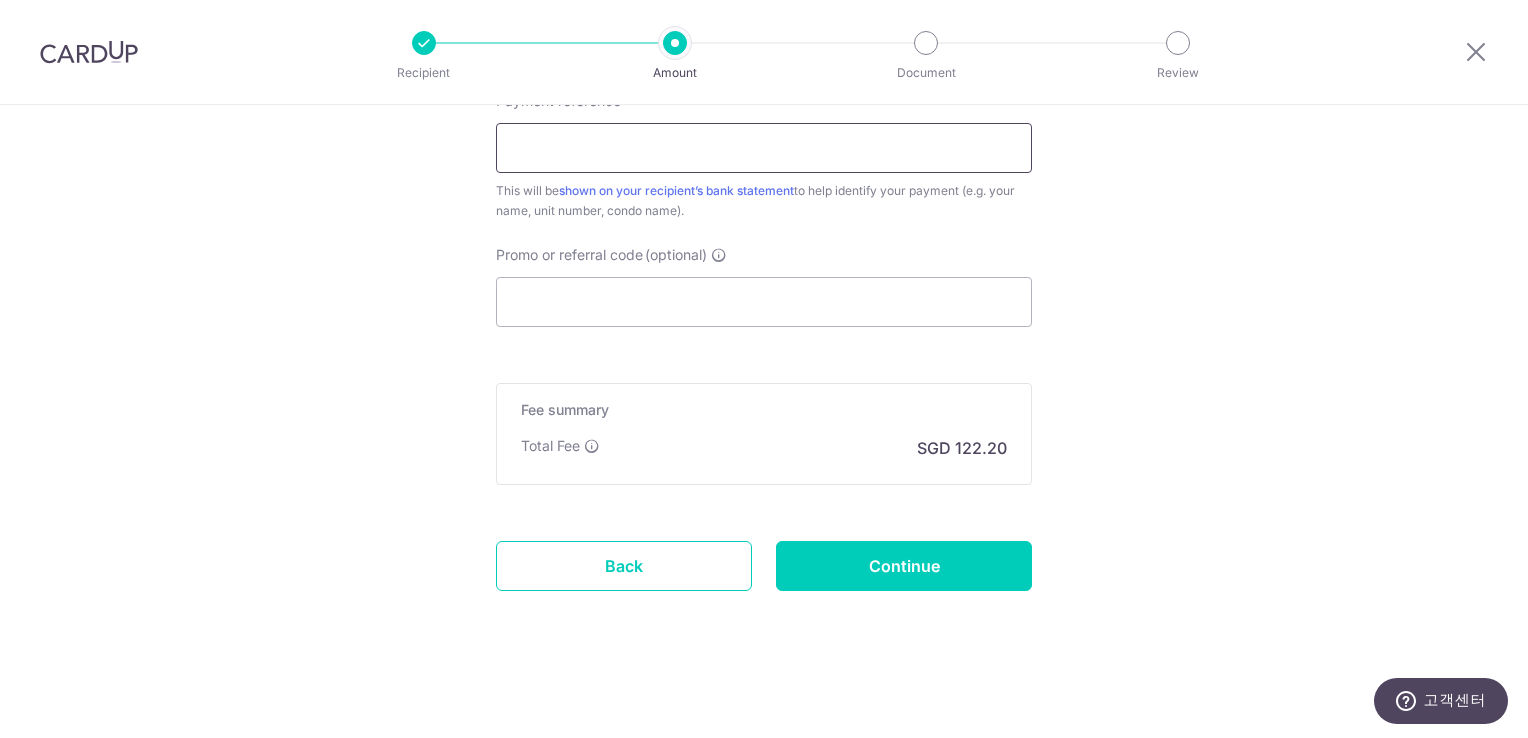 scroll, scrollTop: 988, scrollLeft: 0, axis: vertical 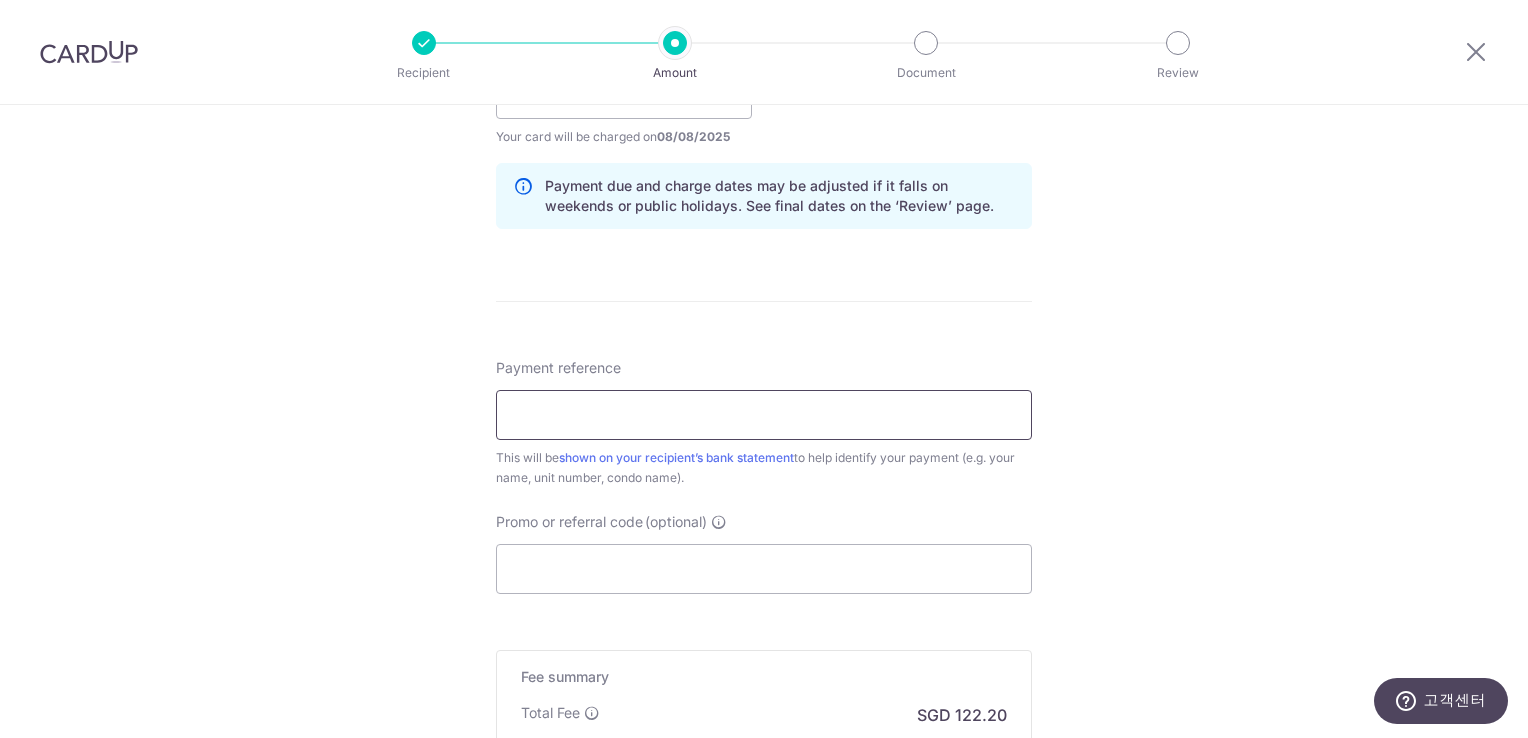 type on "[FIRST] [LAST] - RENT" 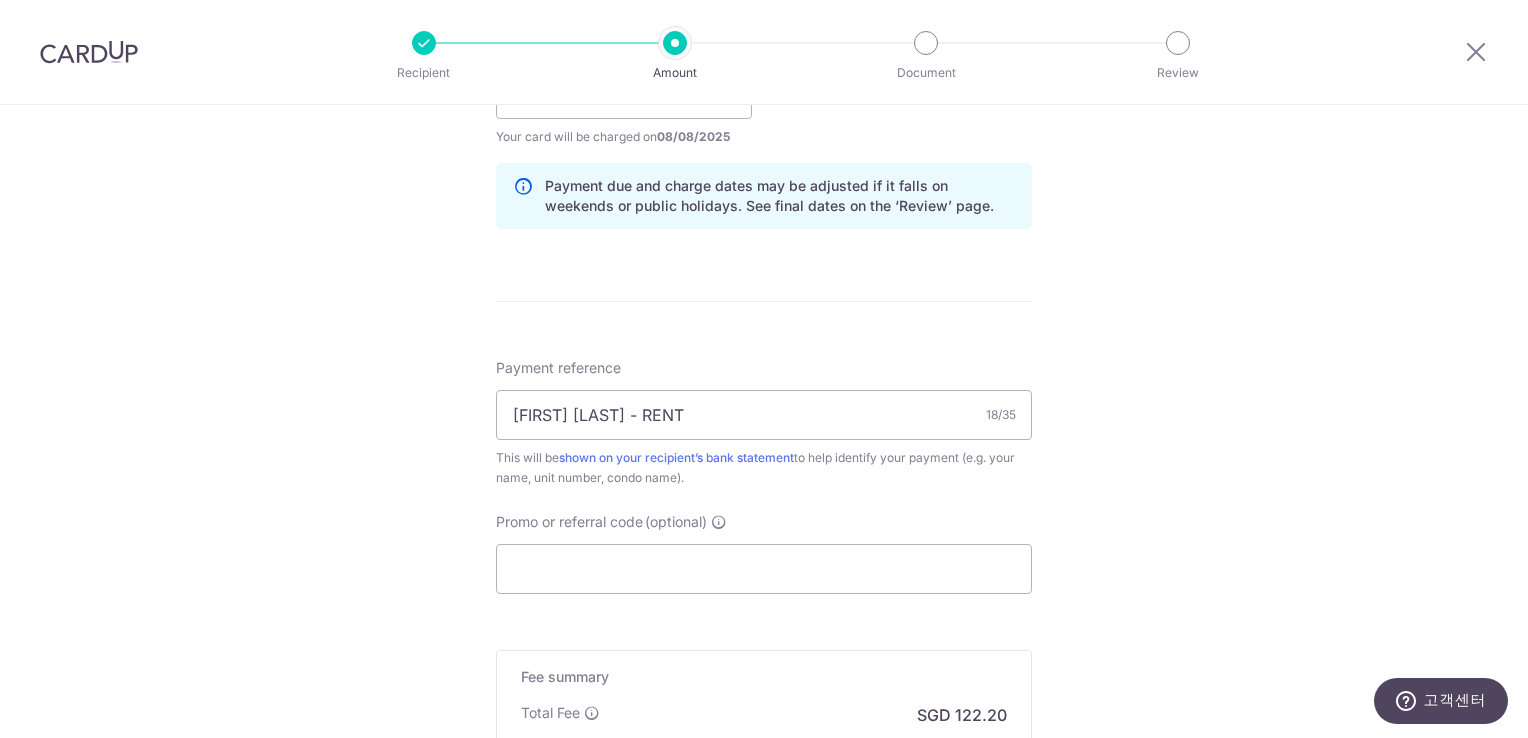 click on "Payment reference
JUNG HO RIM - RENT
18/35
This will be  shown on your recipient’s bank statement  to help identify your payment (e.g. your name, unit number, condo name).
Promo or referral code
(optional)
The discounted fee will be shown on the review step, right before you create your payments.
Add" at bounding box center [764, 476] 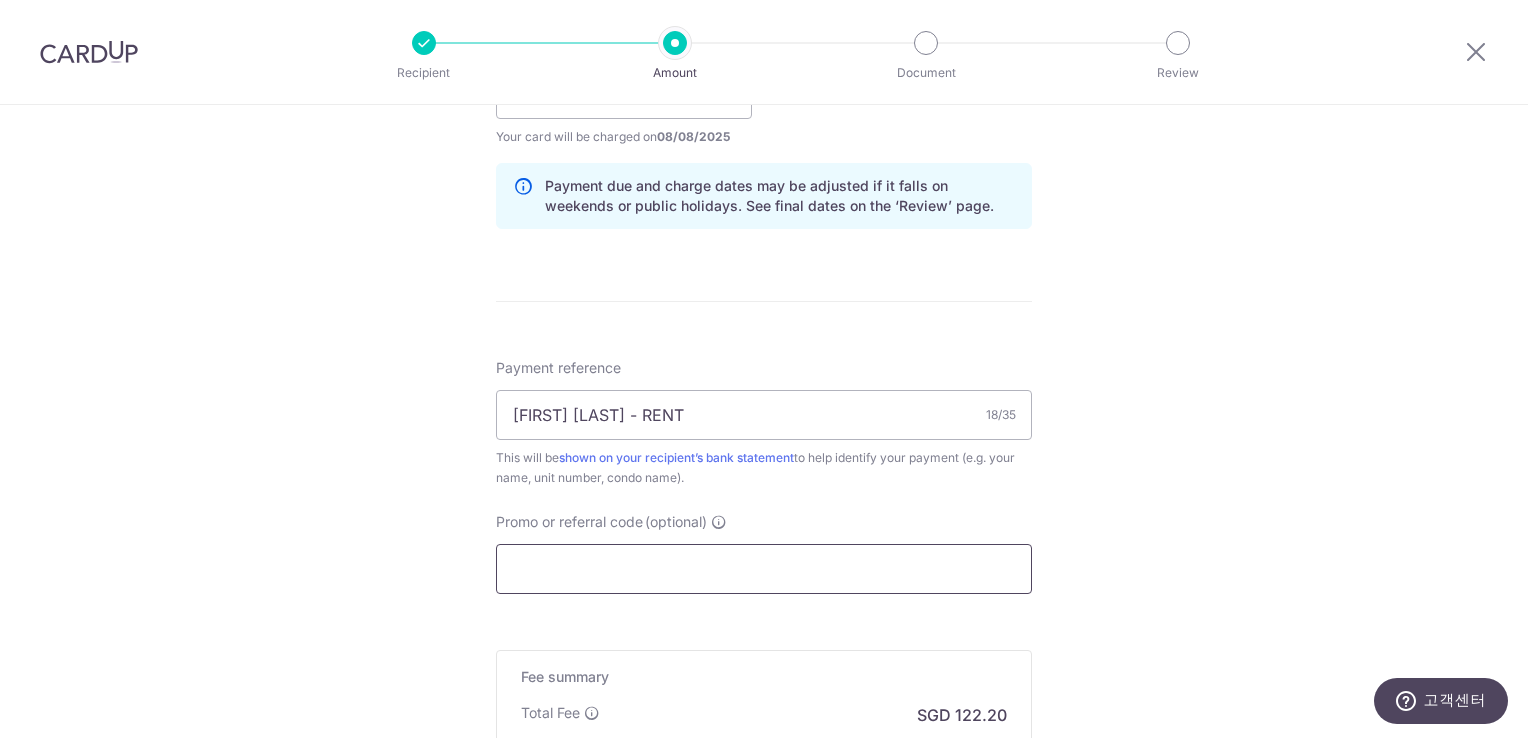 click on "Promo or referral code
(optional)" at bounding box center (764, 569) 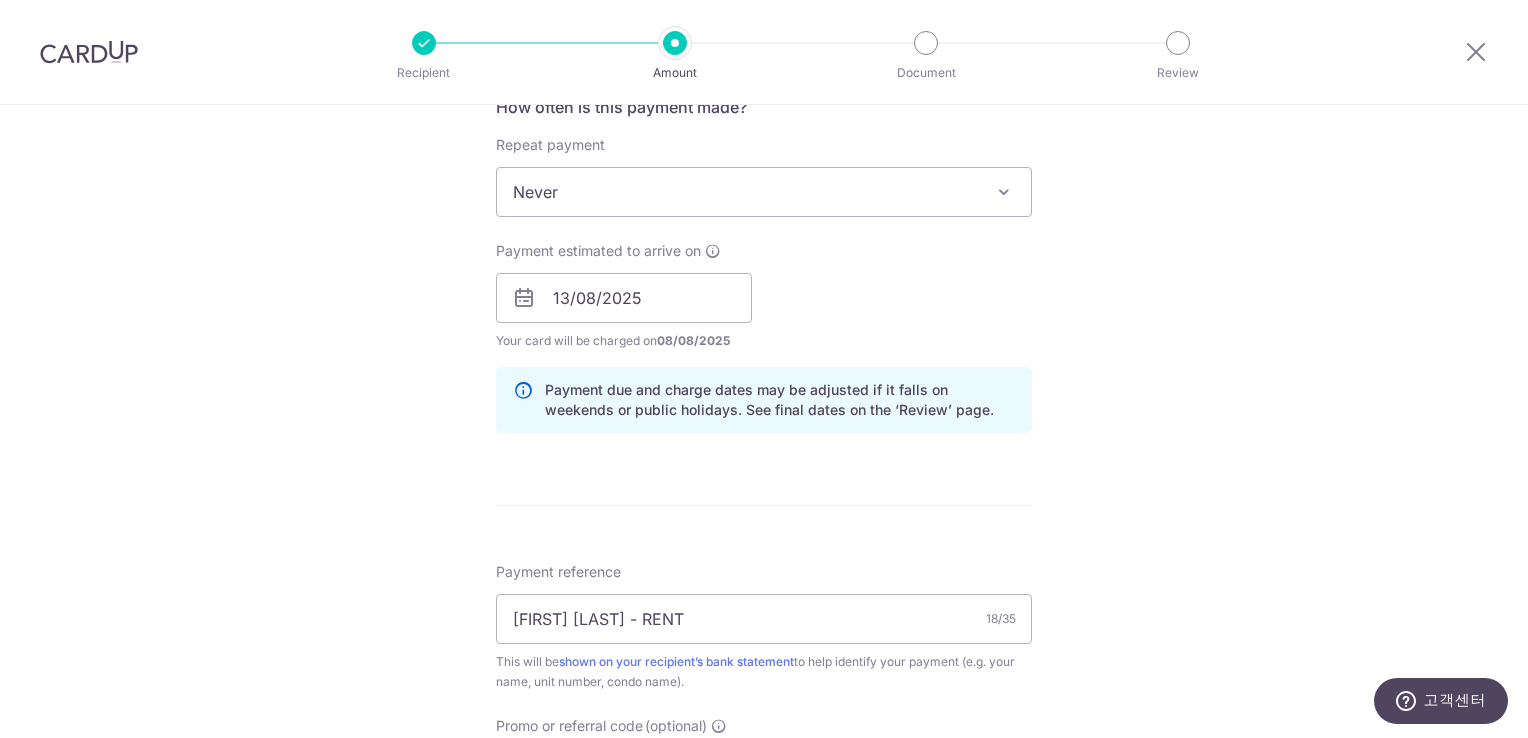 scroll, scrollTop: 800, scrollLeft: 0, axis: vertical 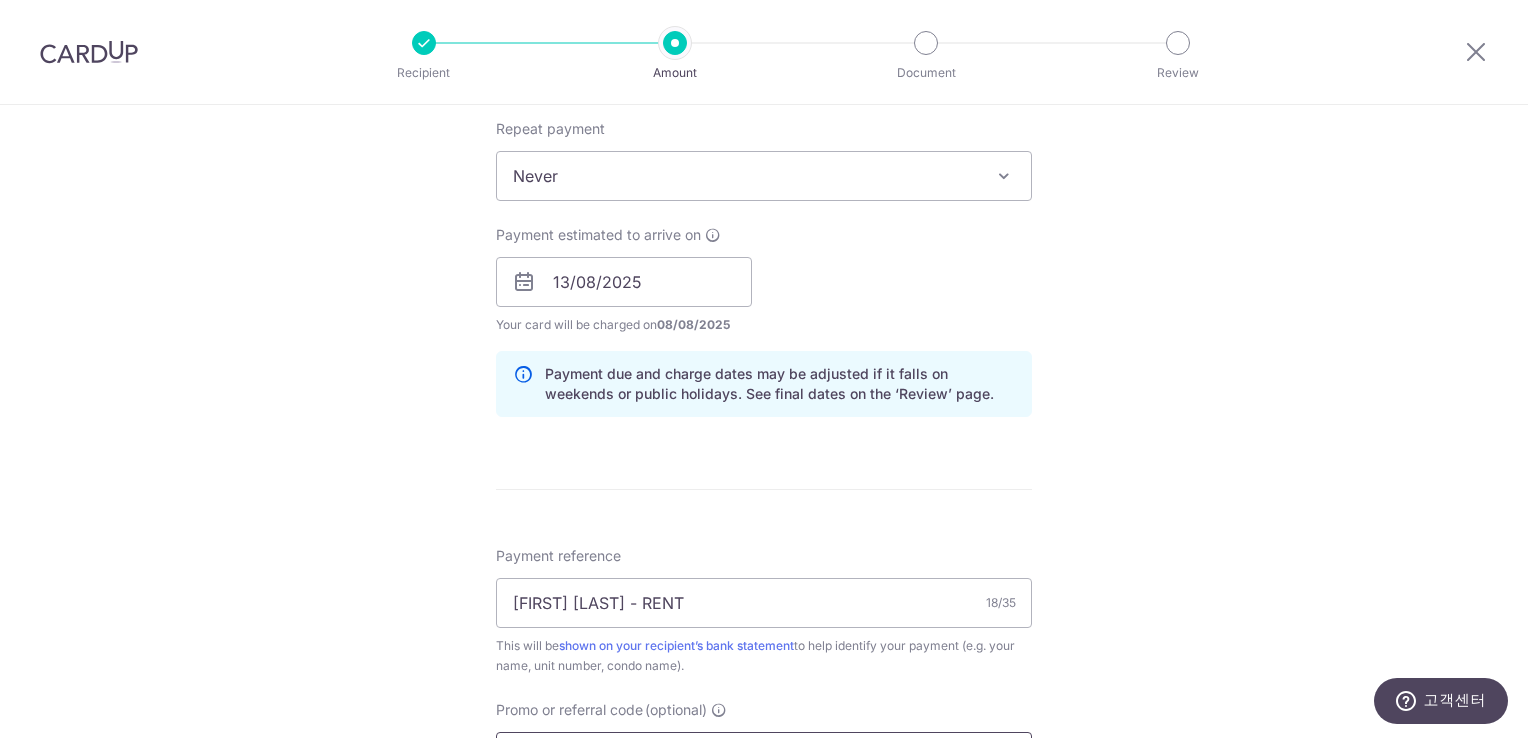 type on "SAVERENT179" 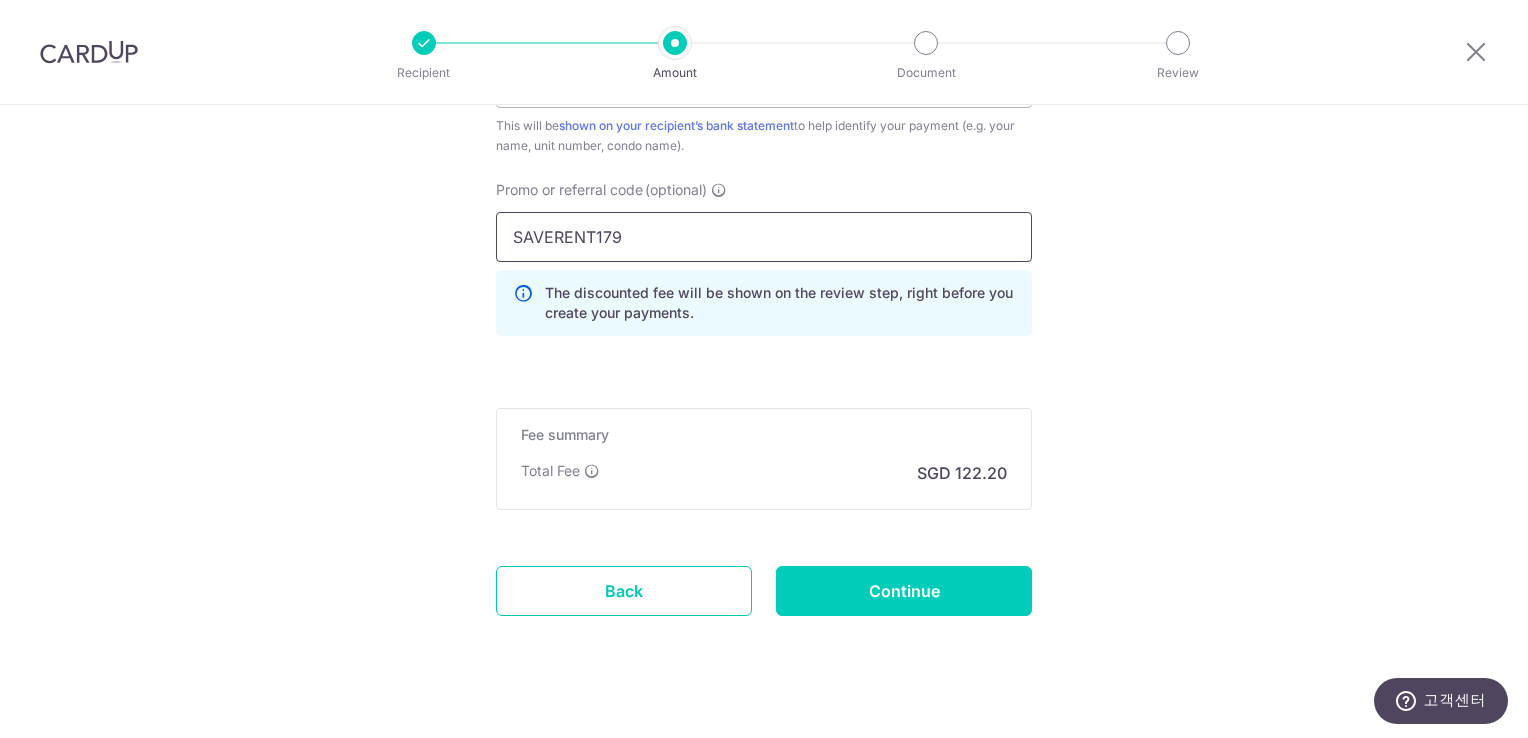 scroll, scrollTop: 1333, scrollLeft: 0, axis: vertical 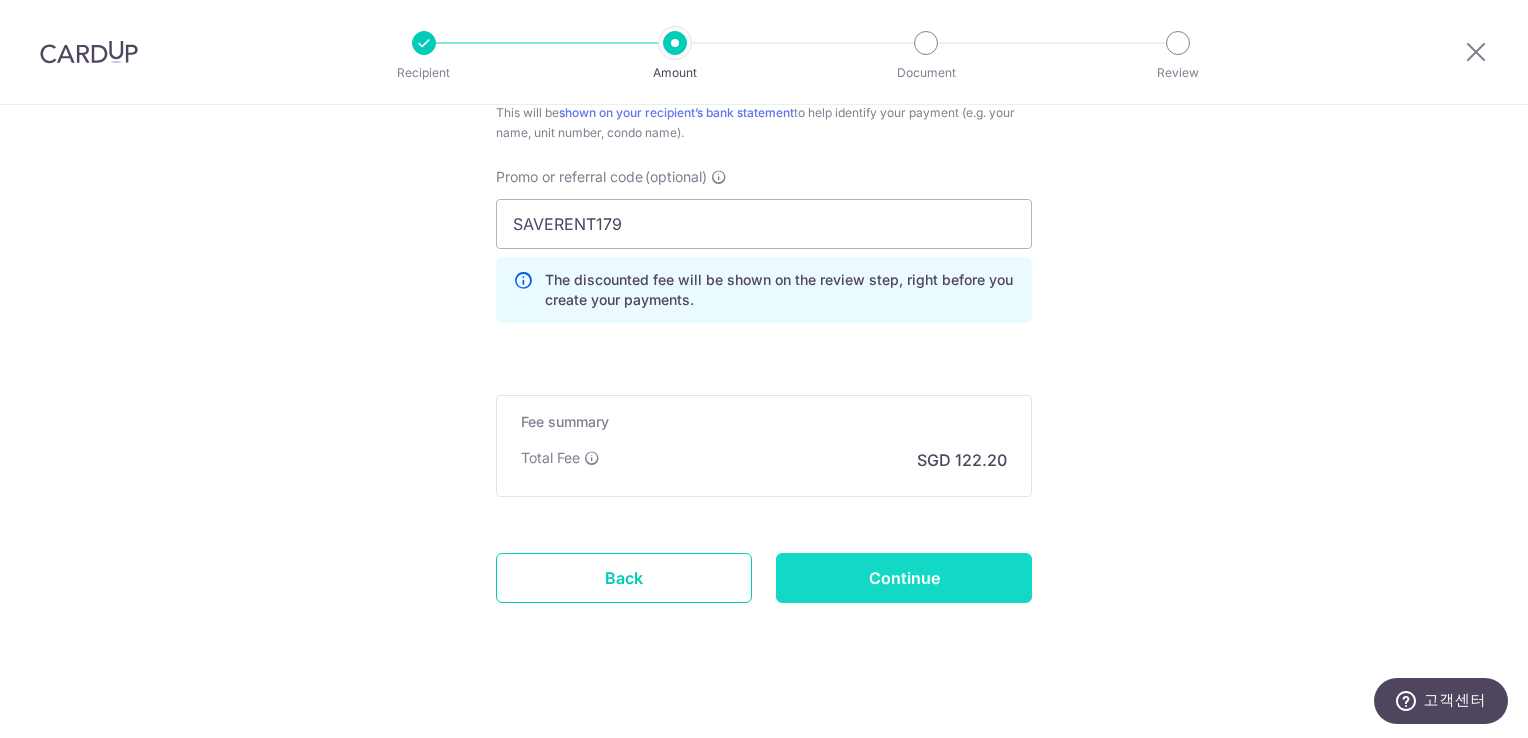 click on "Continue" at bounding box center [904, 578] 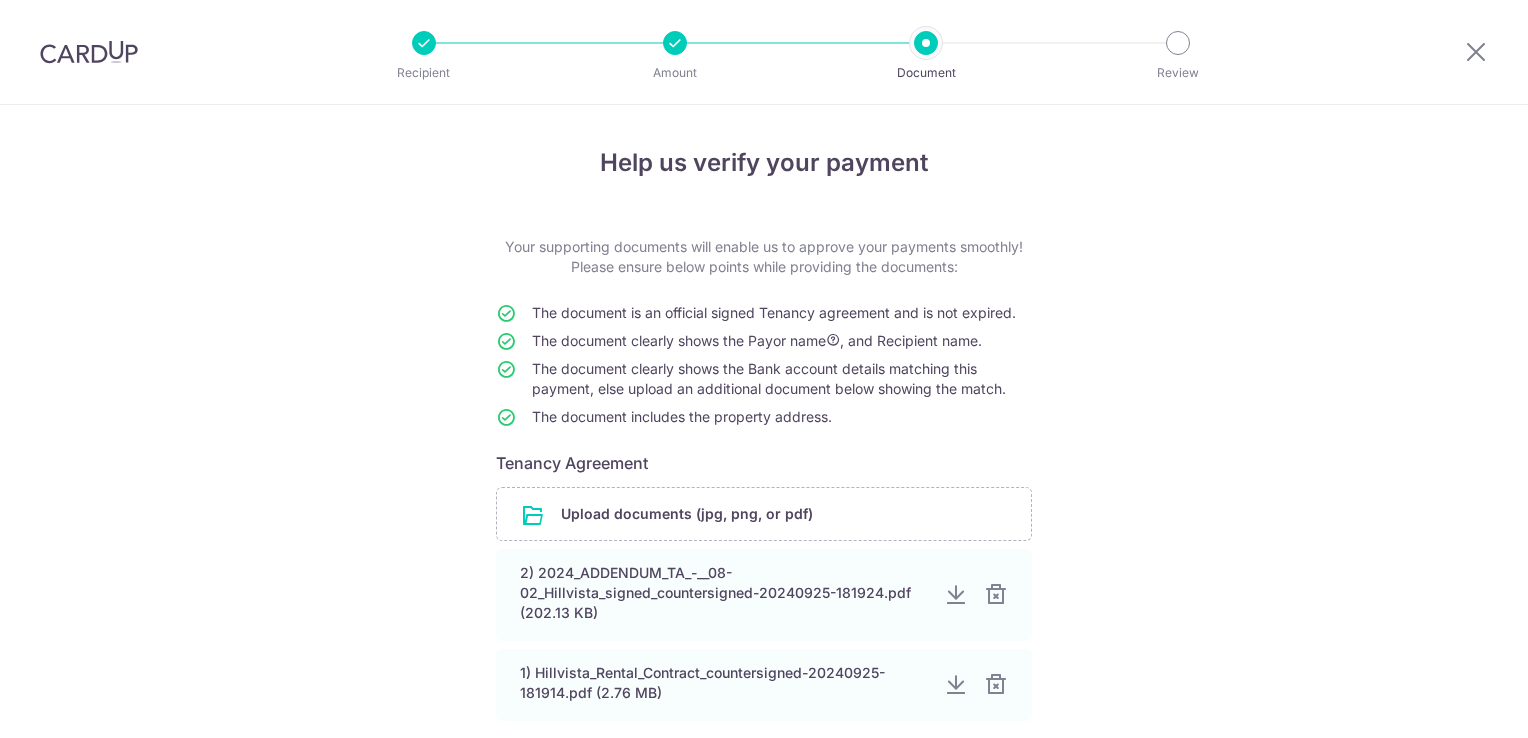 scroll, scrollTop: 0, scrollLeft: 0, axis: both 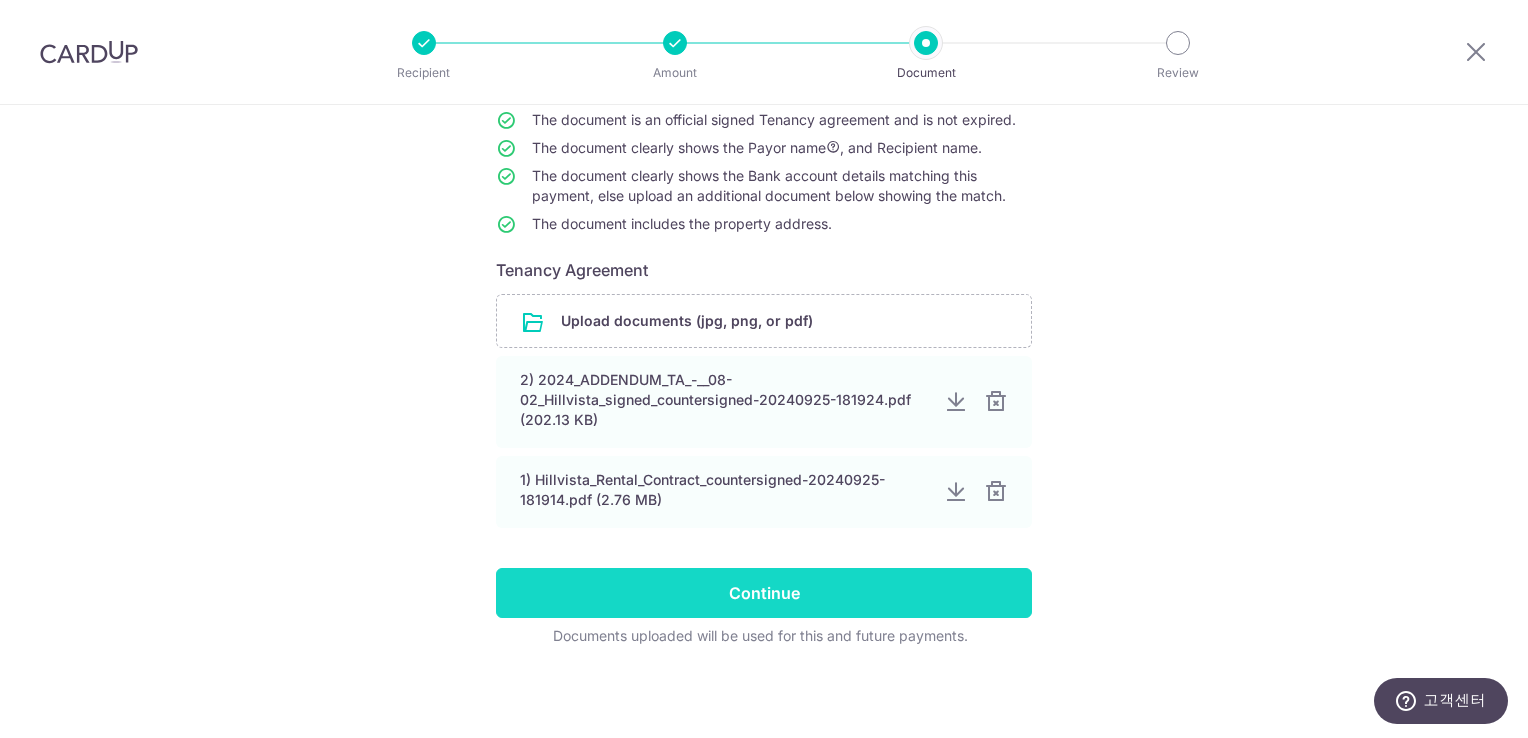 click on "Continue" at bounding box center (764, 593) 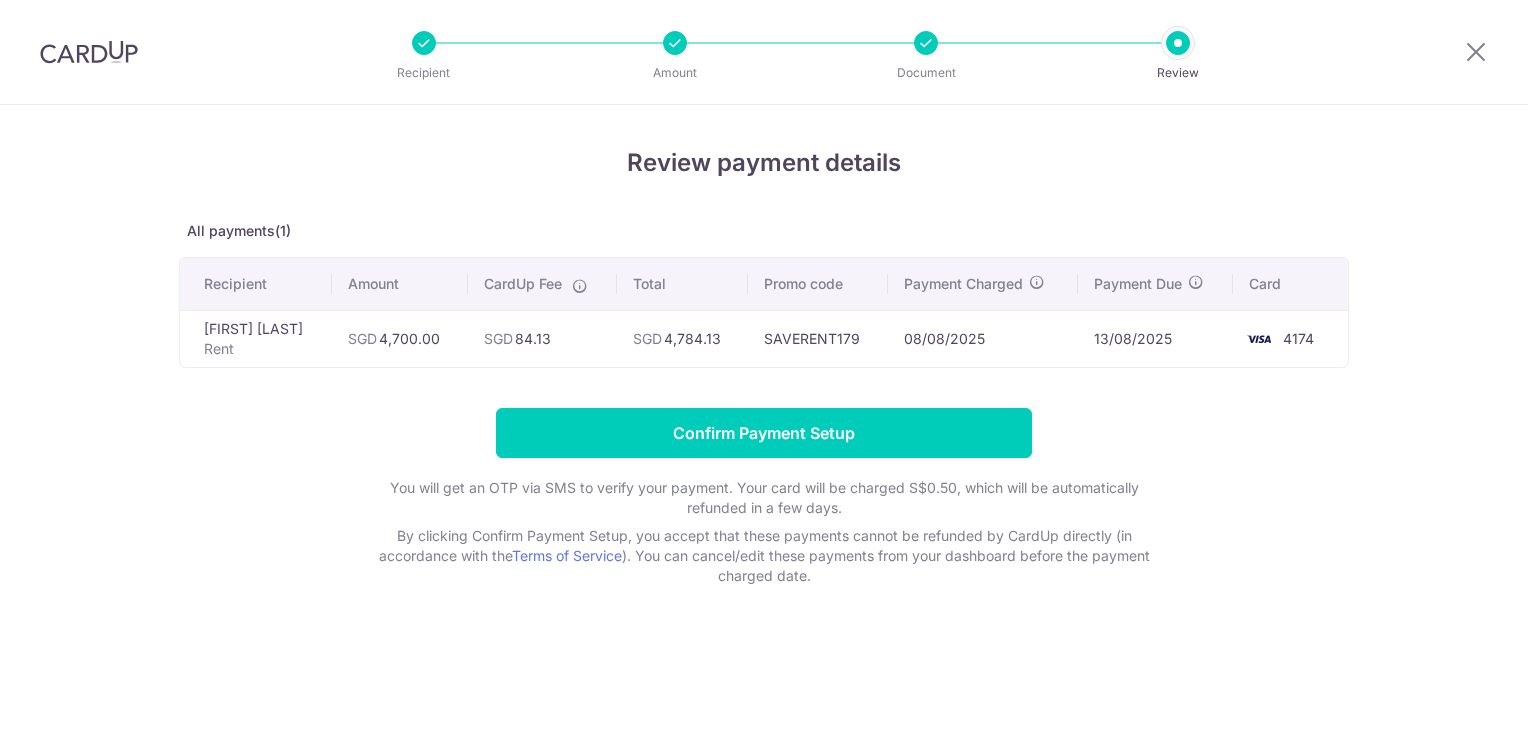 scroll, scrollTop: 0, scrollLeft: 0, axis: both 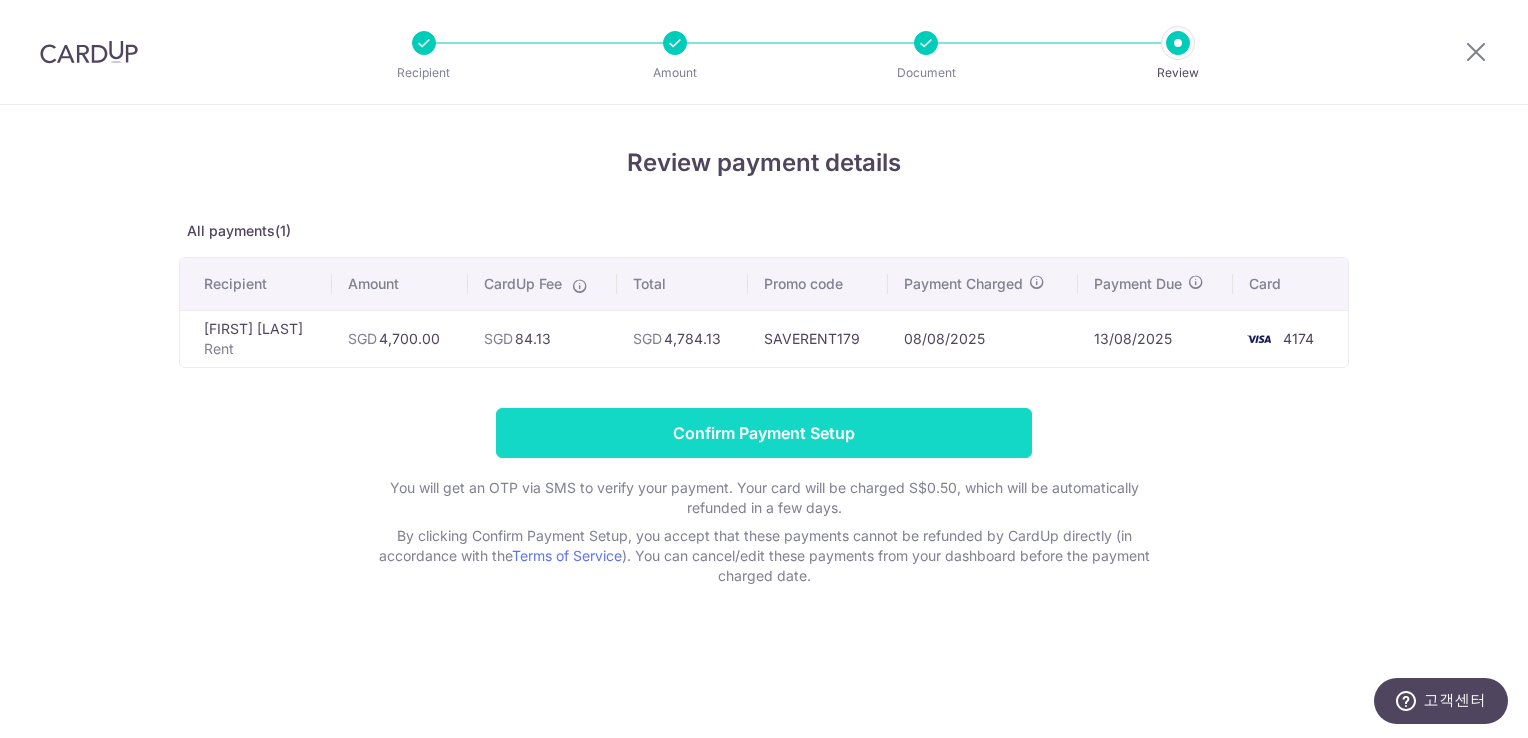 click on "Confirm Payment Setup" at bounding box center (764, 433) 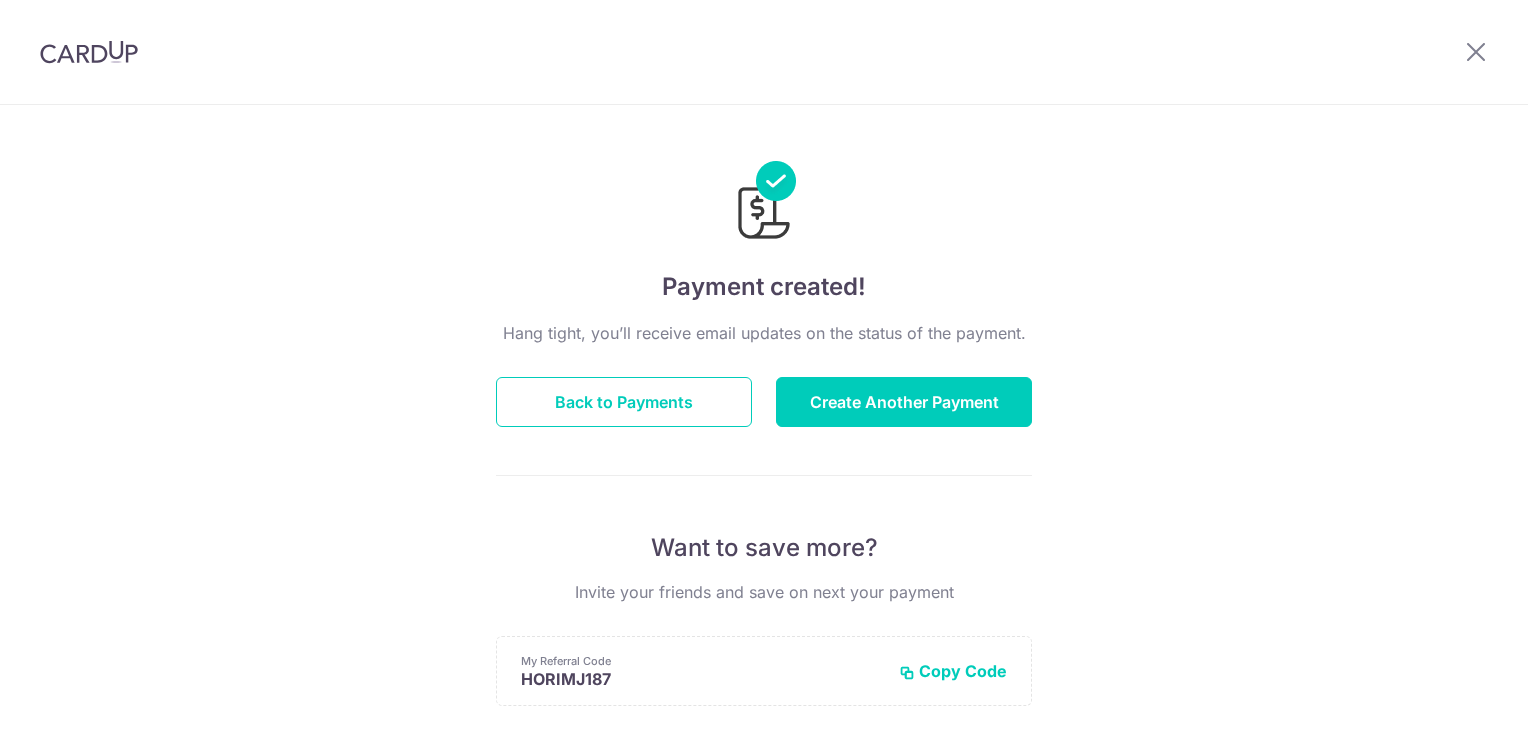 scroll, scrollTop: 0, scrollLeft: 0, axis: both 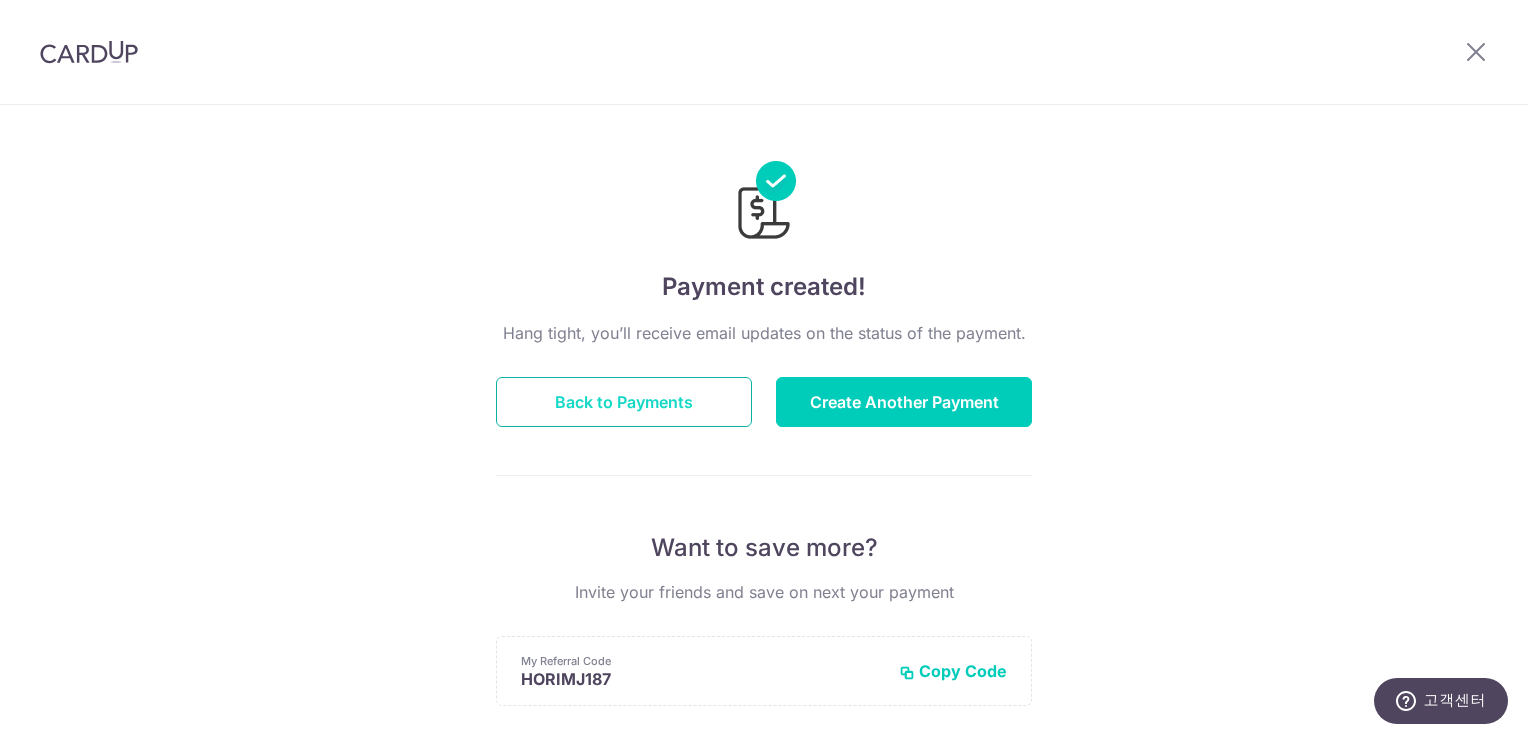 click on "Back to Payments" at bounding box center [624, 402] 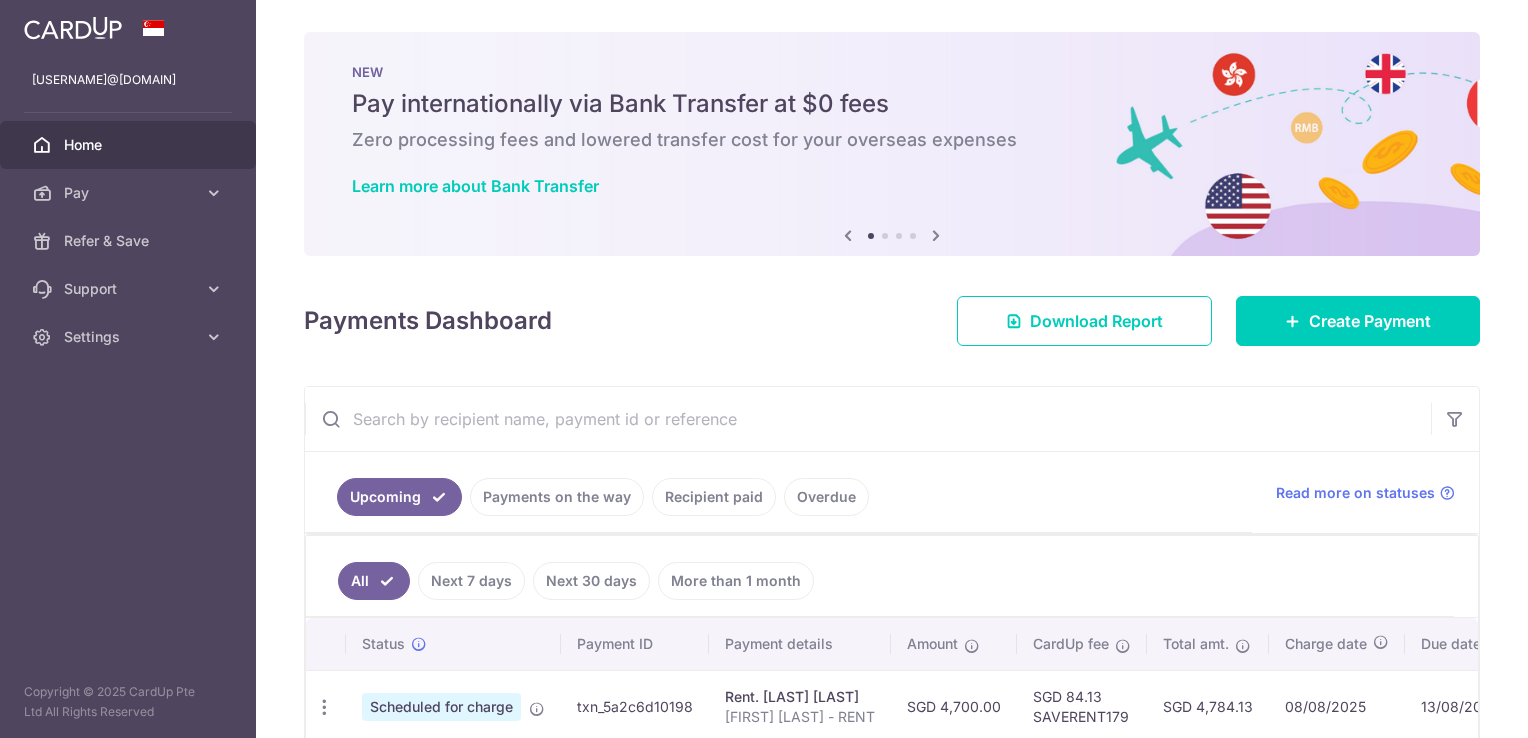 scroll, scrollTop: 0, scrollLeft: 0, axis: both 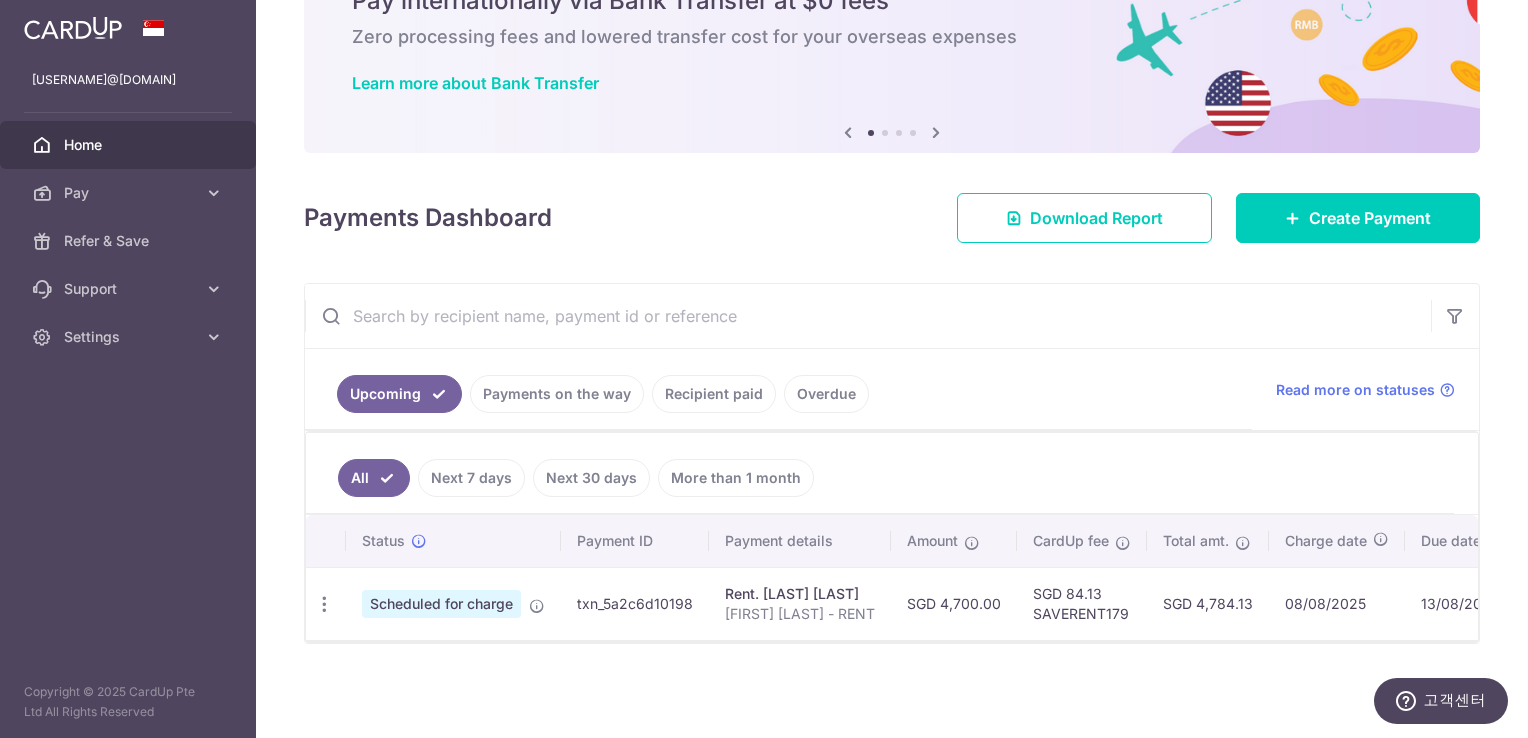 click on "Recipient paid" at bounding box center (714, 394) 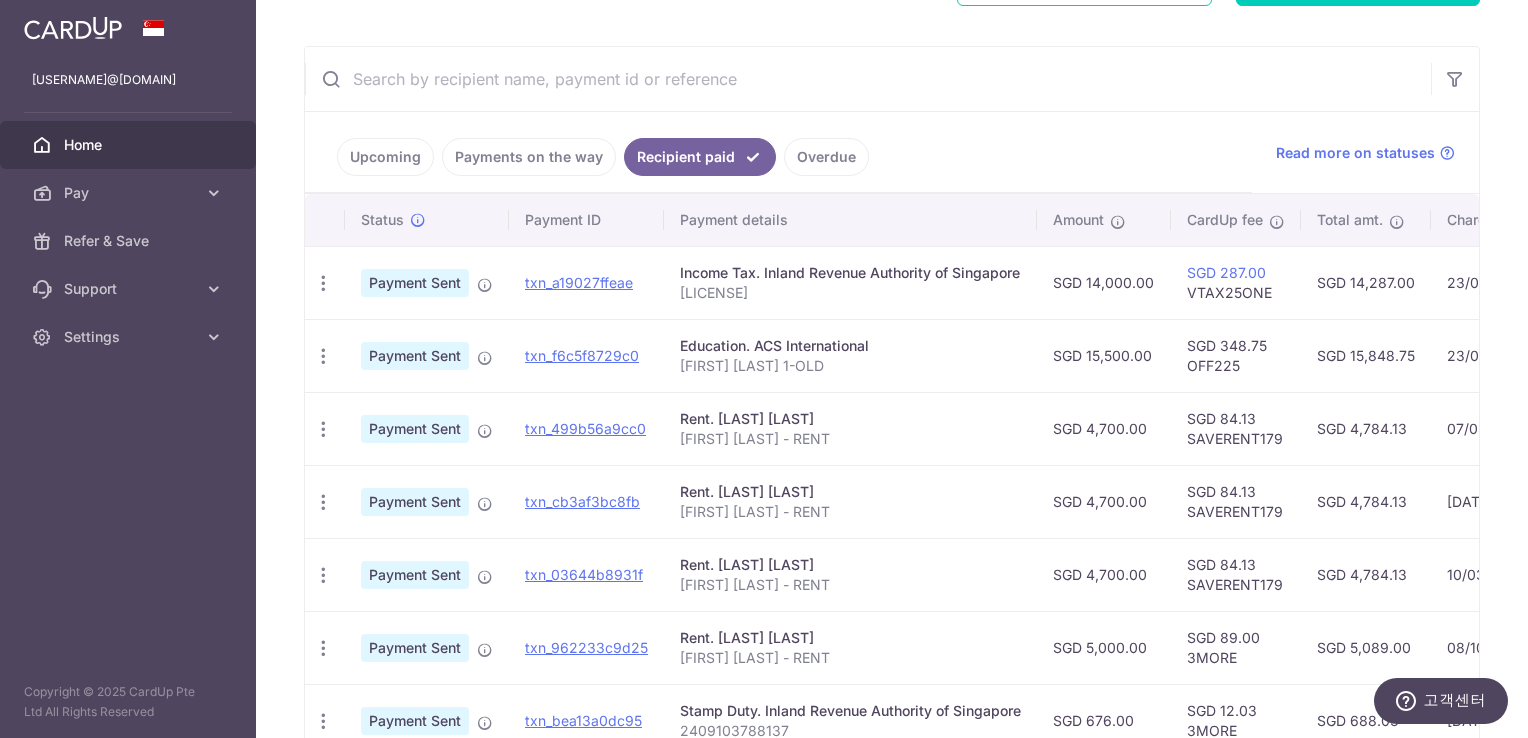 scroll, scrollTop: 376, scrollLeft: 0, axis: vertical 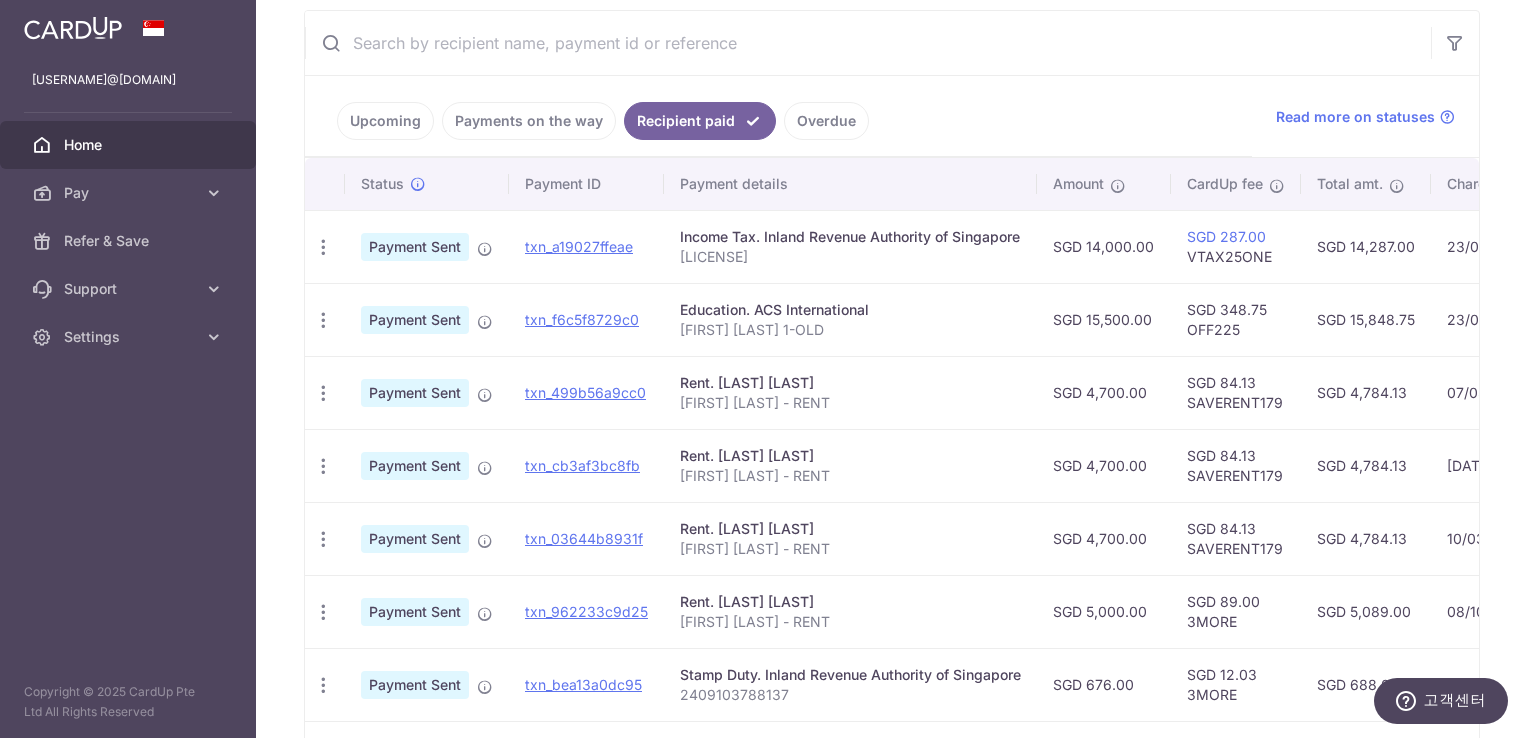 click on "Upcoming" at bounding box center [385, 121] 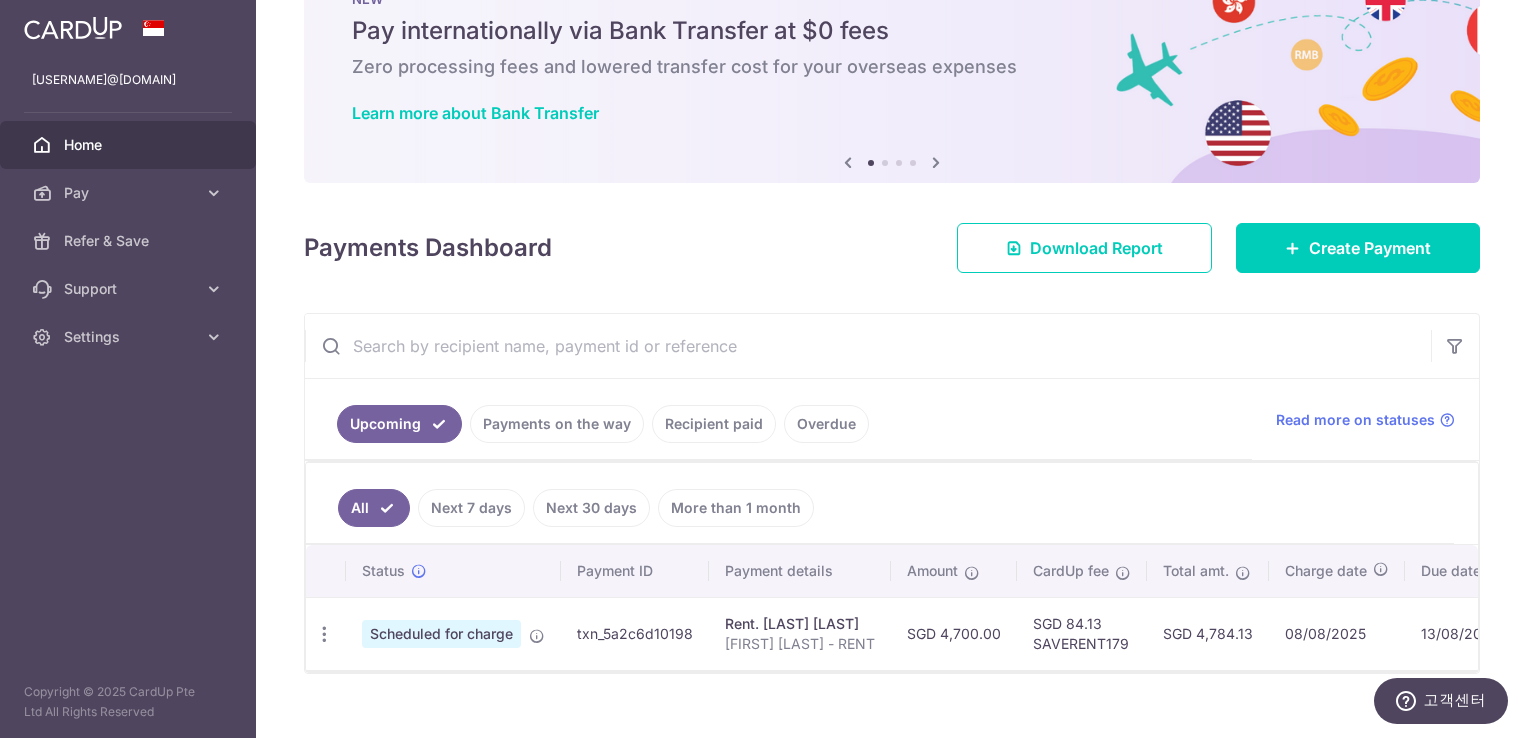 scroll, scrollTop: 109, scrollLeft: 0, axis: vertical 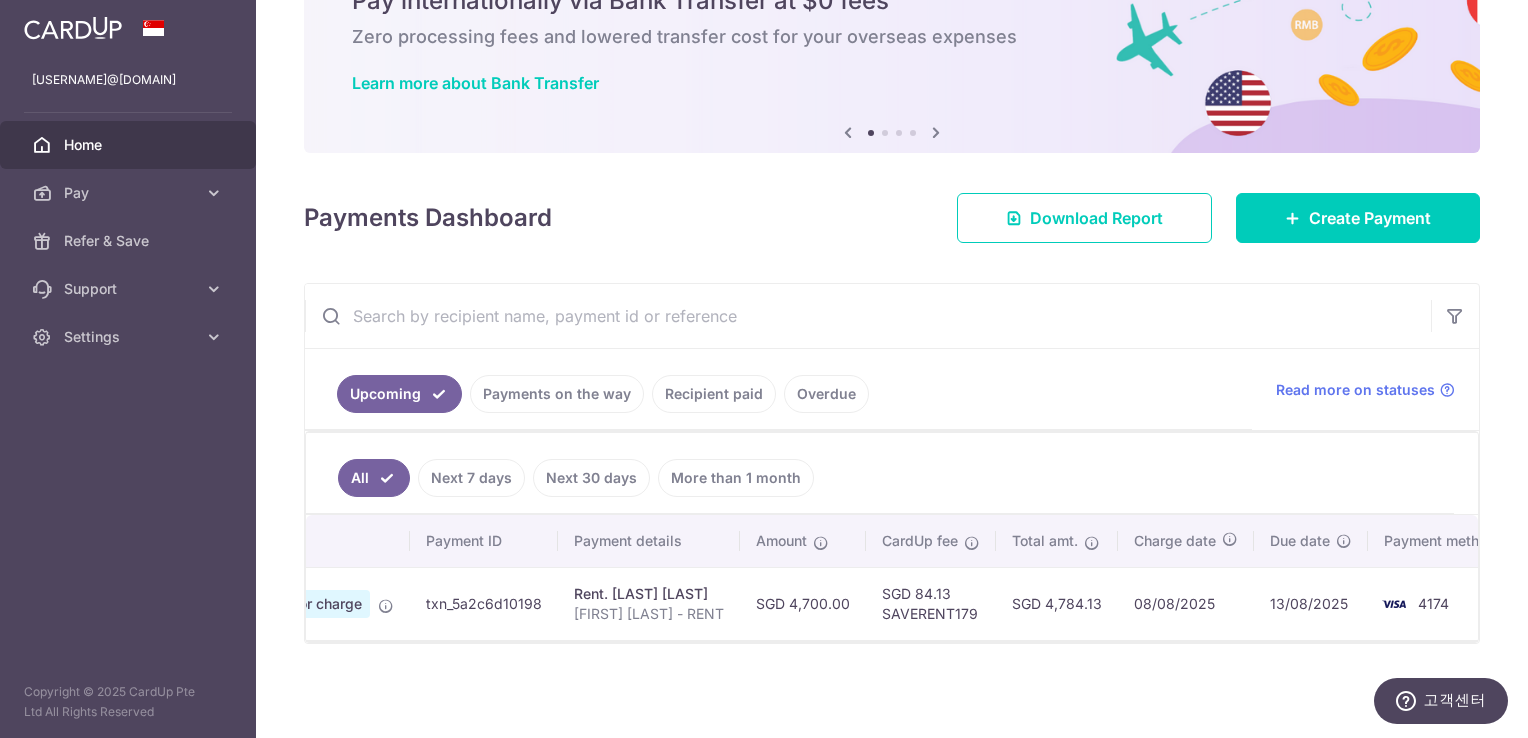 click on "Recipient paid" at bounding box center [714, 394] 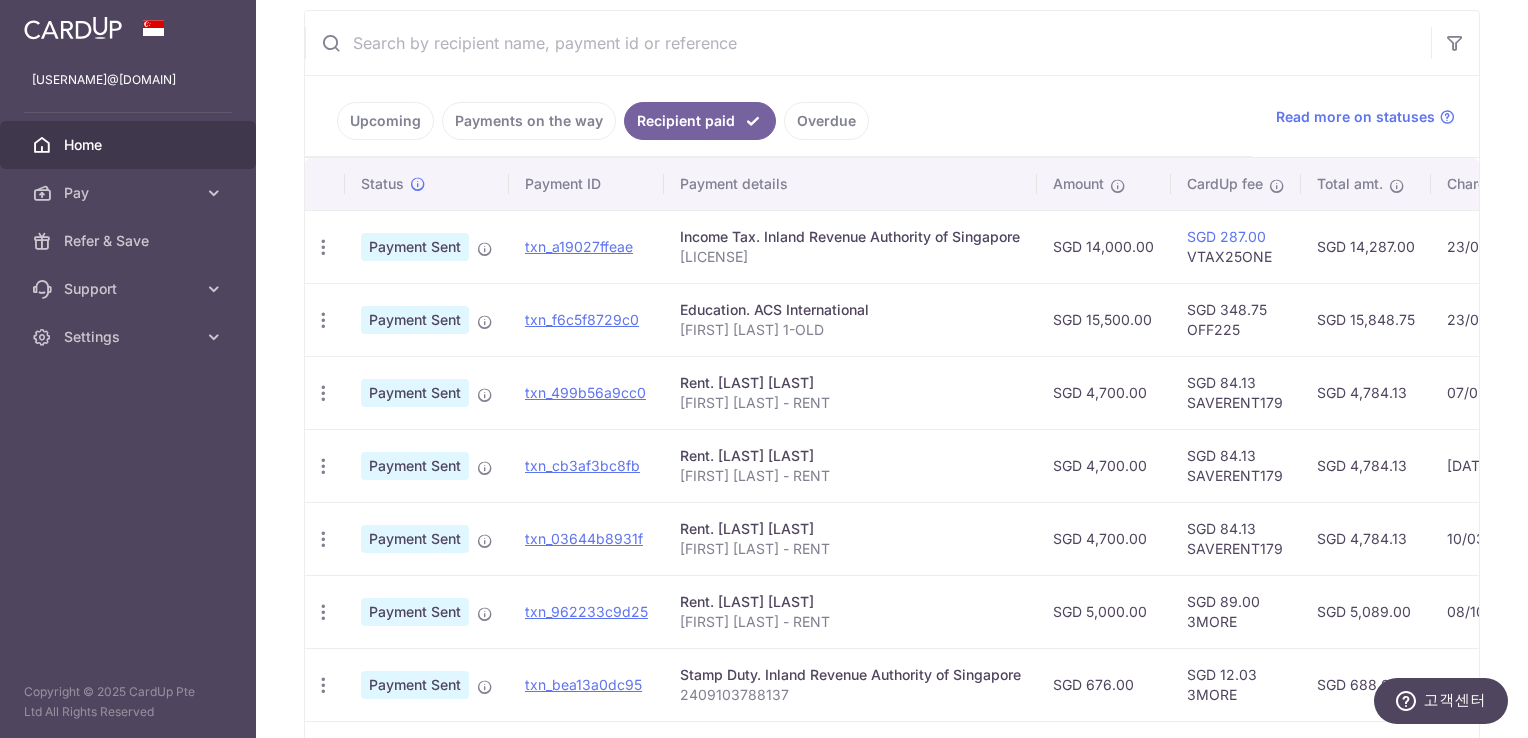 scroll, scrollTop: 535, scrollLeft: 0, axis: vertical 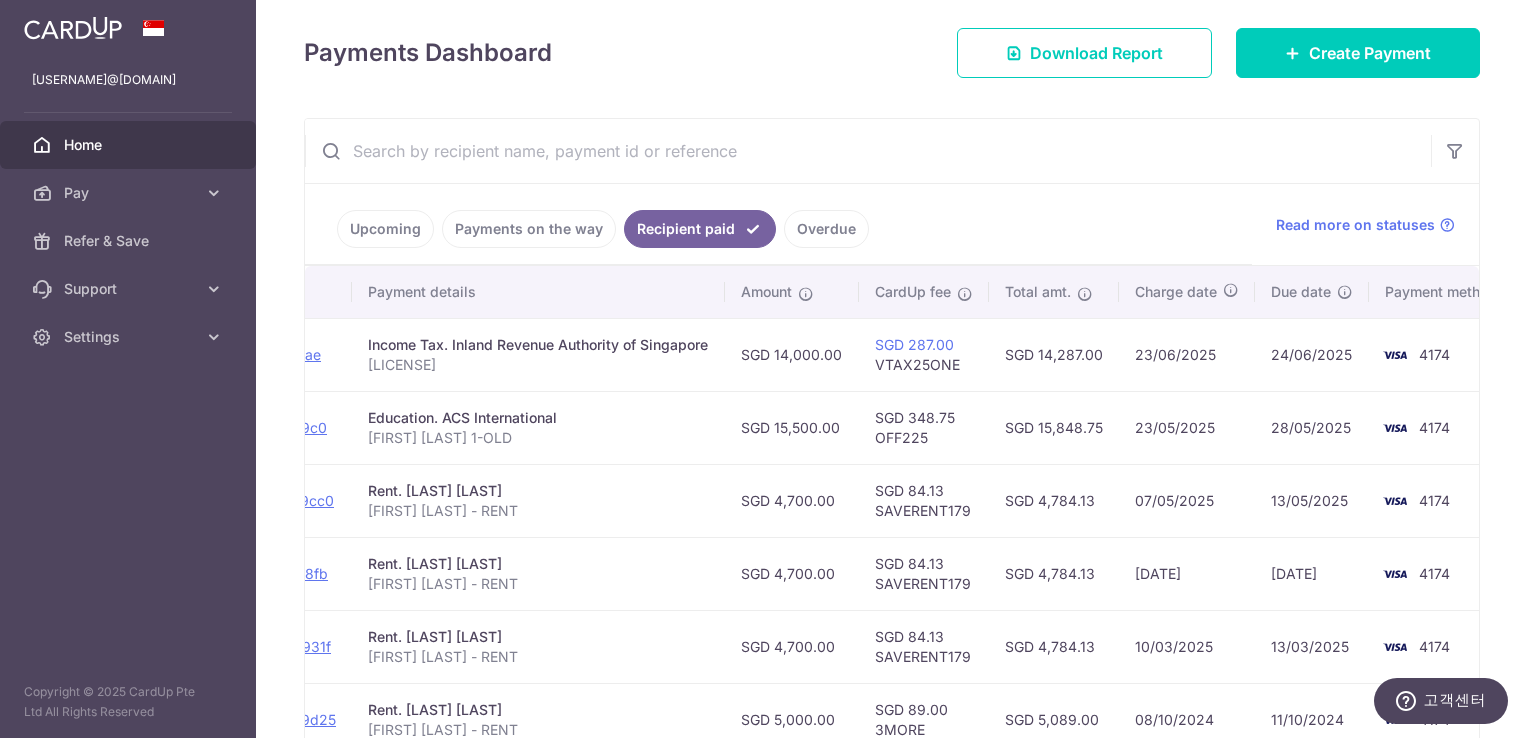 click on "Upcoming" at bounding box center [385, 229] 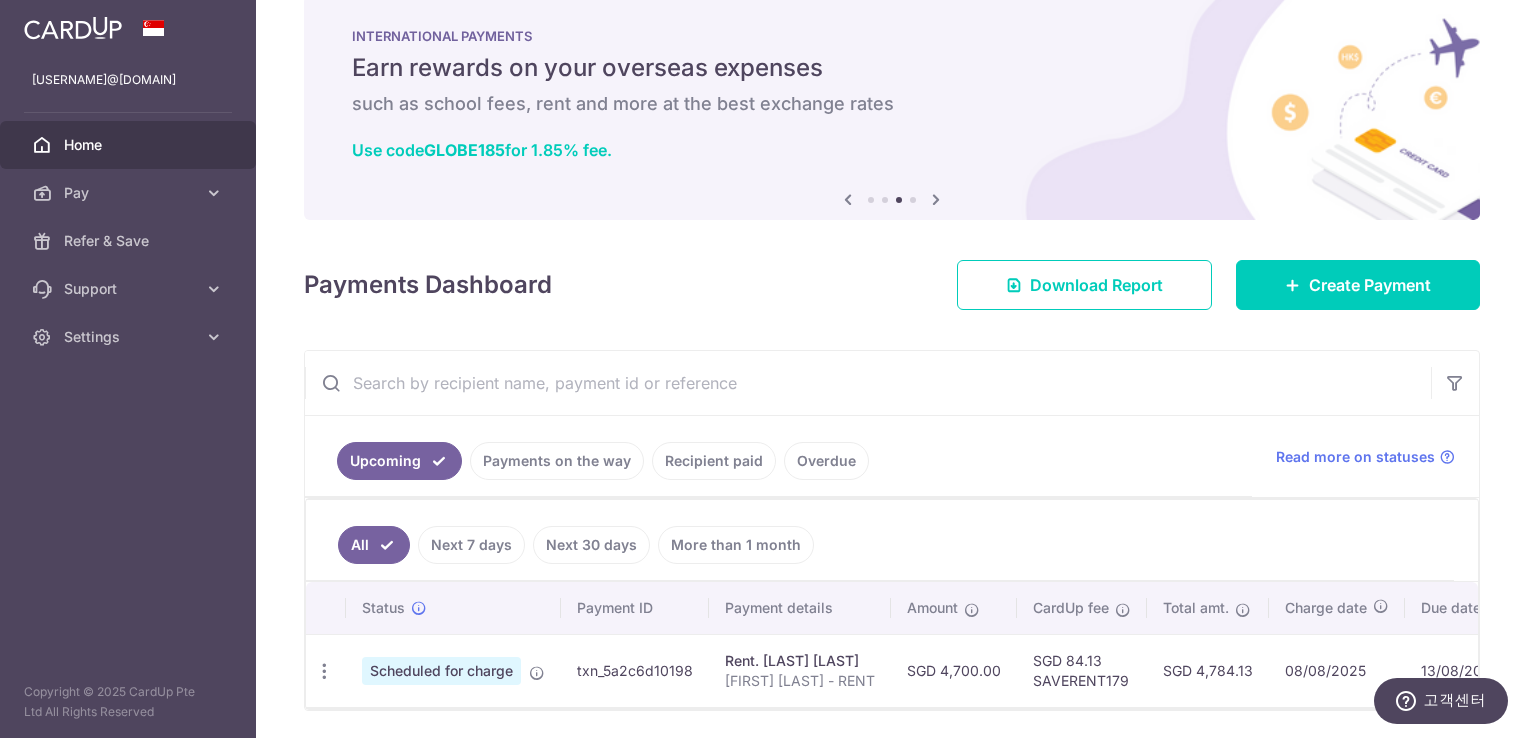 scroll, scrollTop: 0, scrollLeft: 0, axis: both 